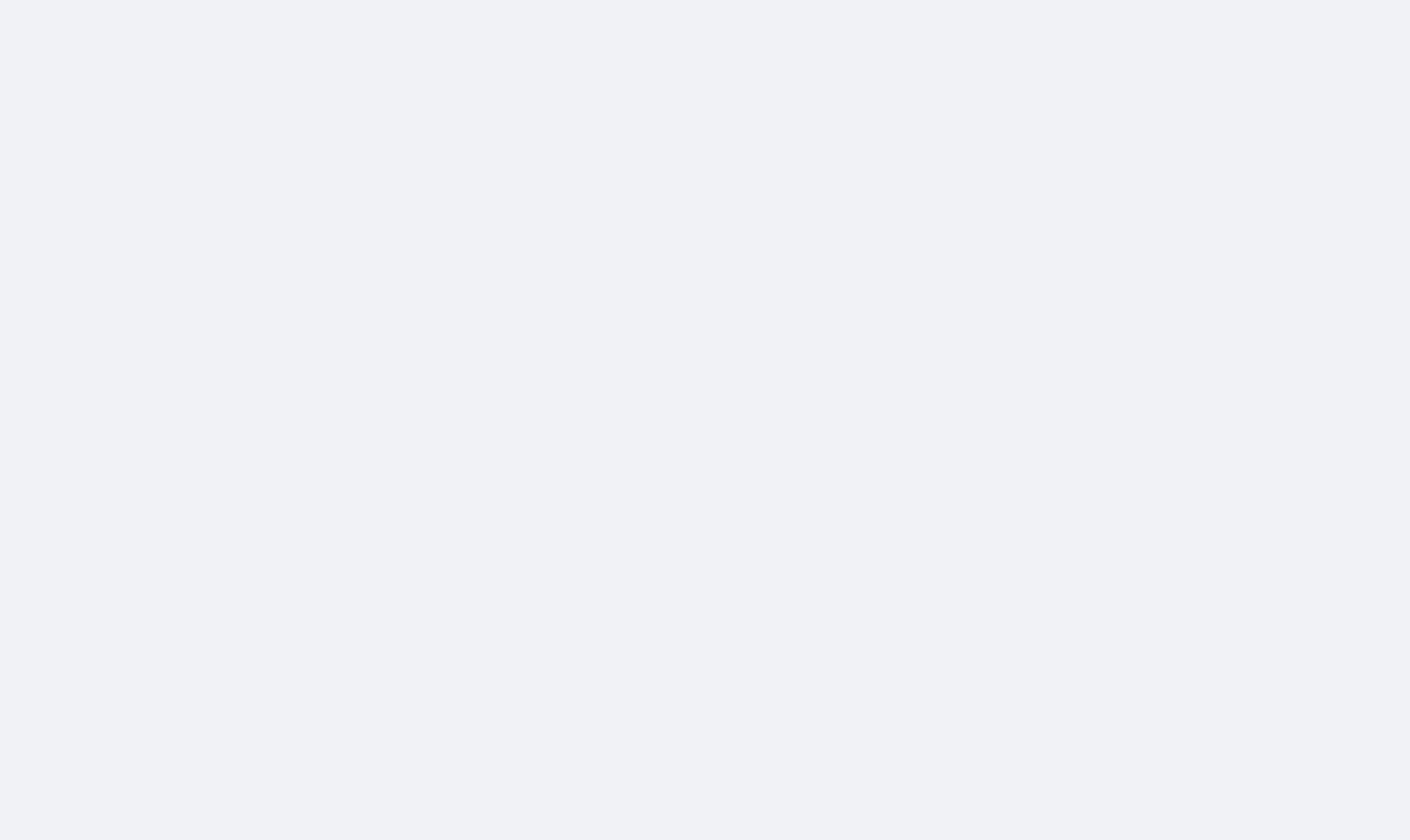 scroll, scrollTop: 0, scrollLeft: 0, axis: both 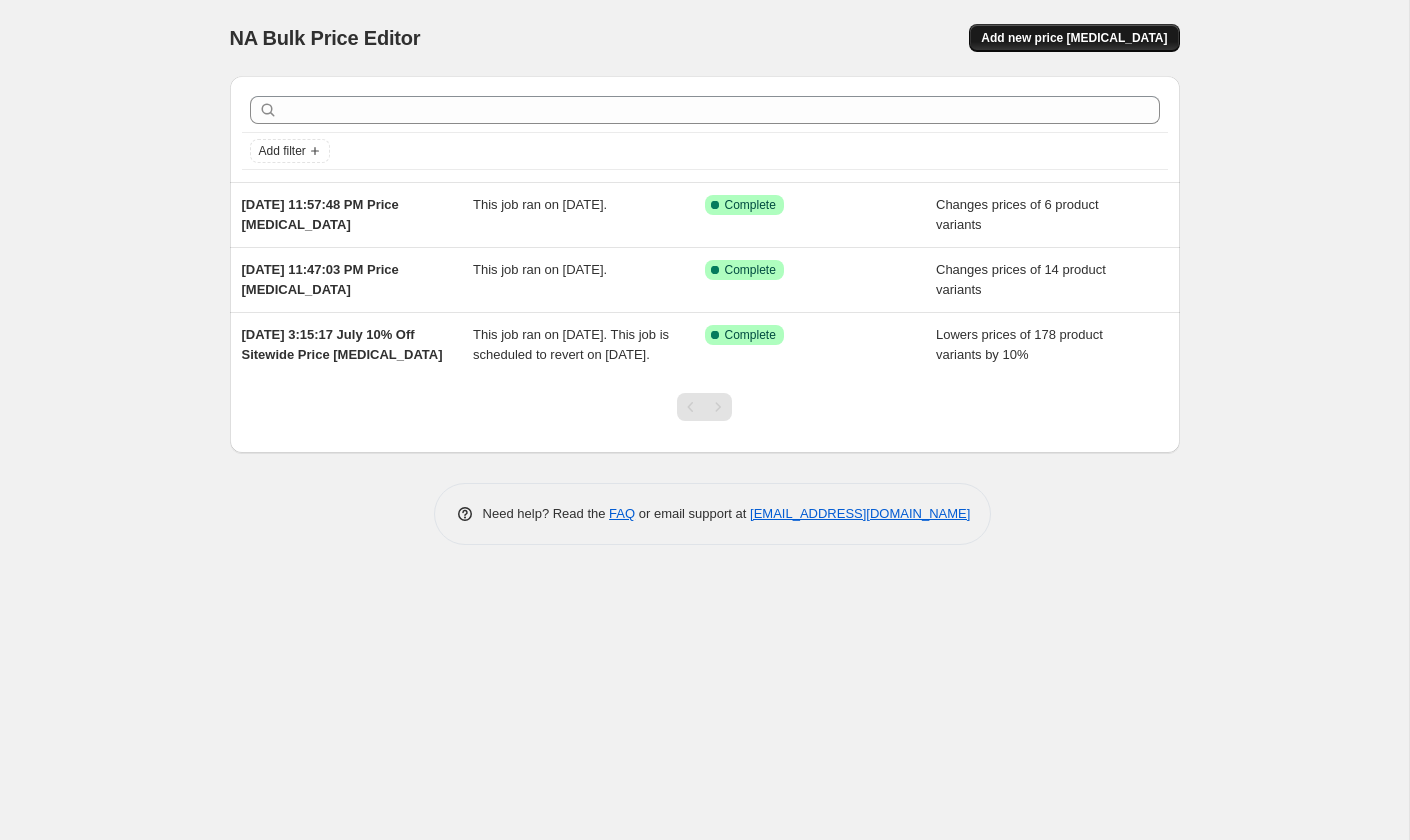 click on "Add new price change job" at bounding box center [1074, 38] 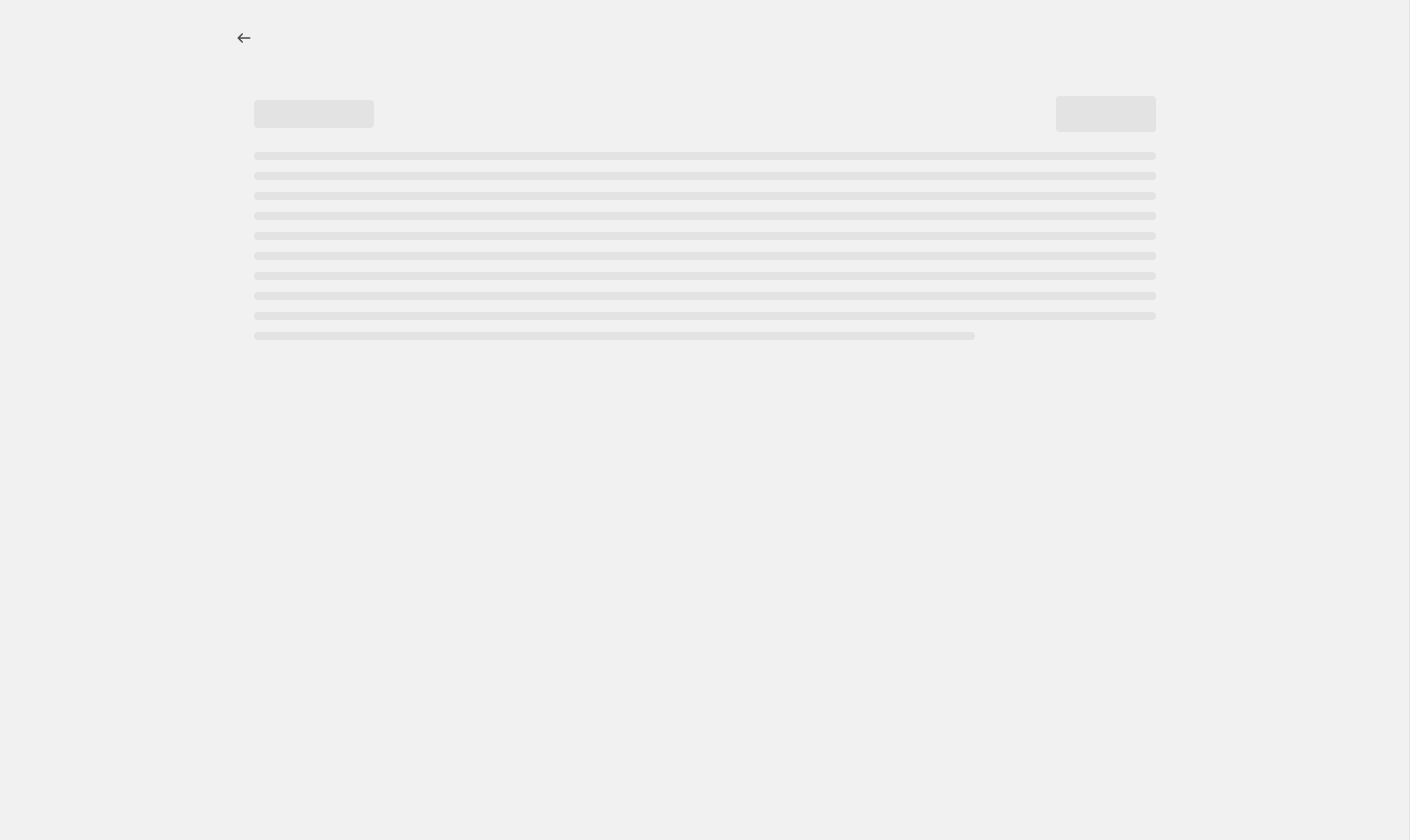 select on "percentage" 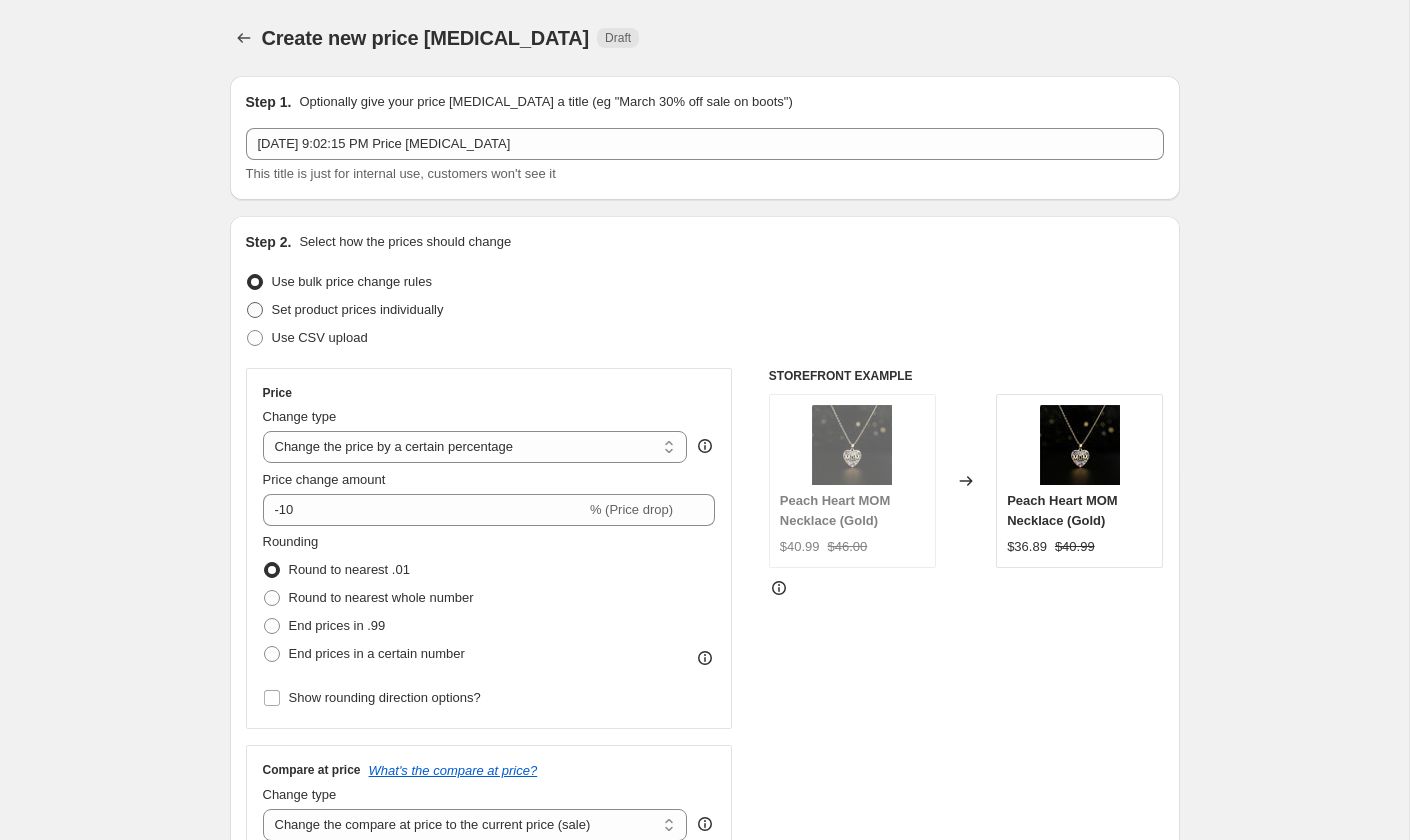 click at bounding box center (255, 310) 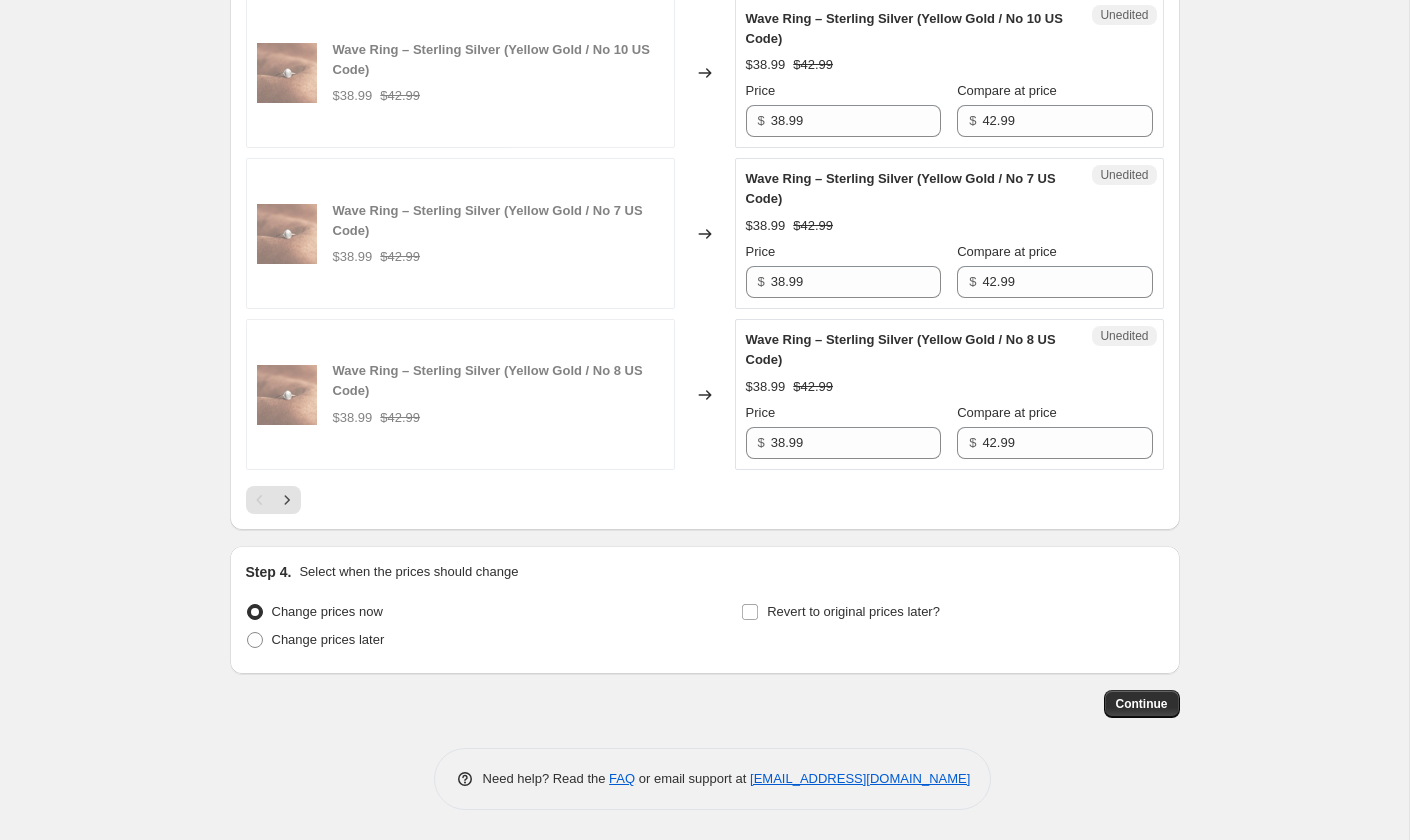 scroll, scrollTop: 3991, scrollLeft: 0, axis: vertical 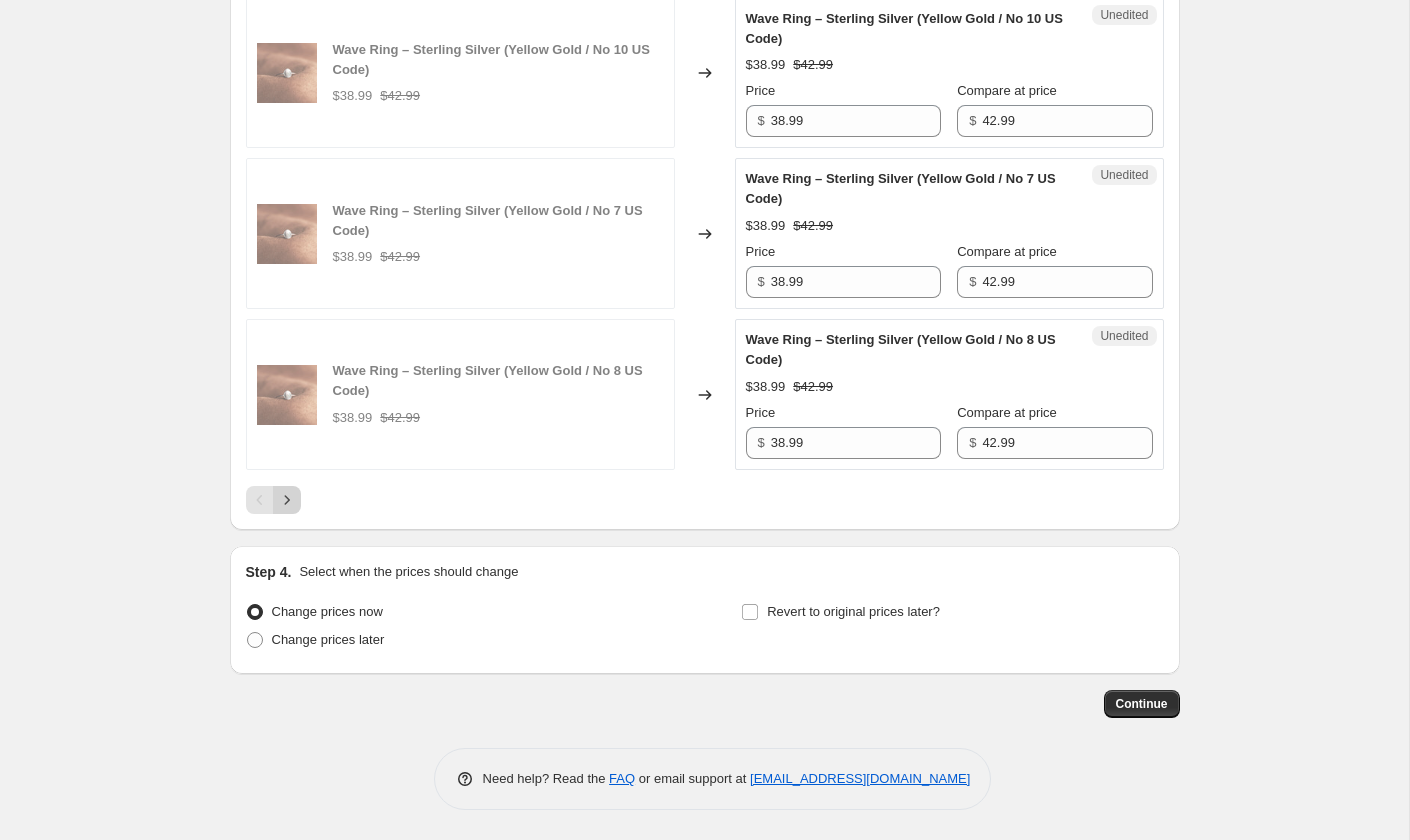 click at bounding box center [287, 500] 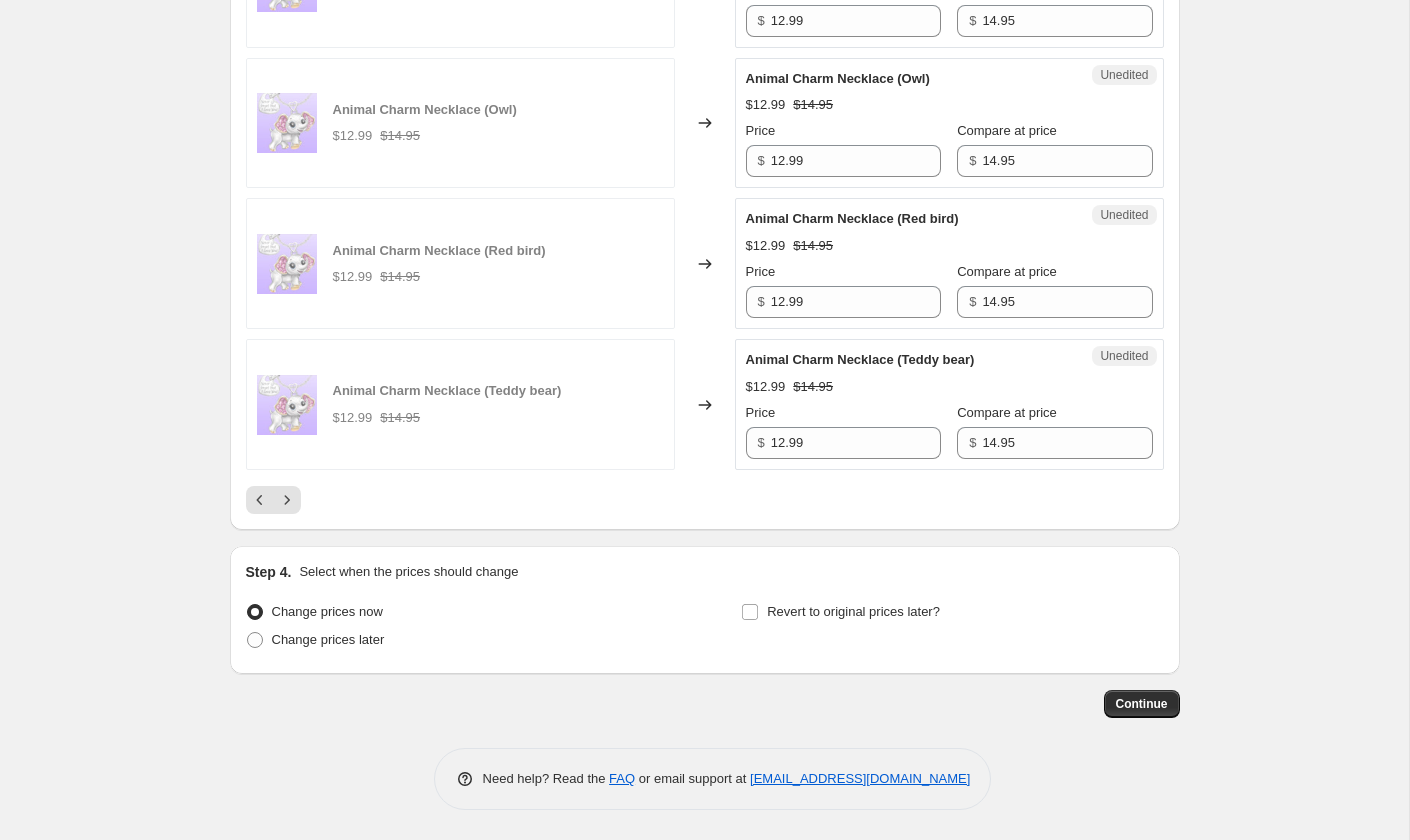 scroll, scrollTop: 3916, scrollLeft: 0, axis: vertical 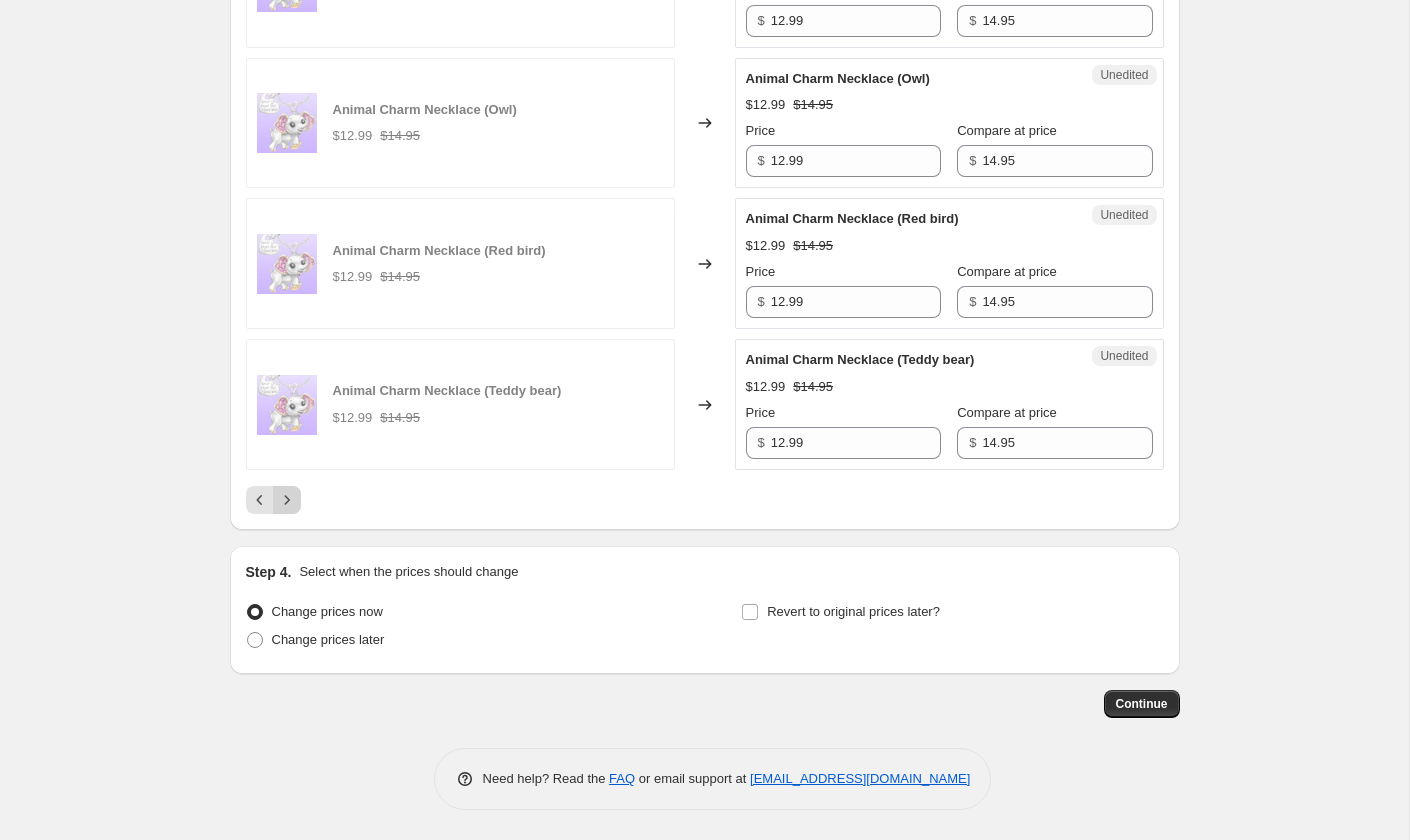 click 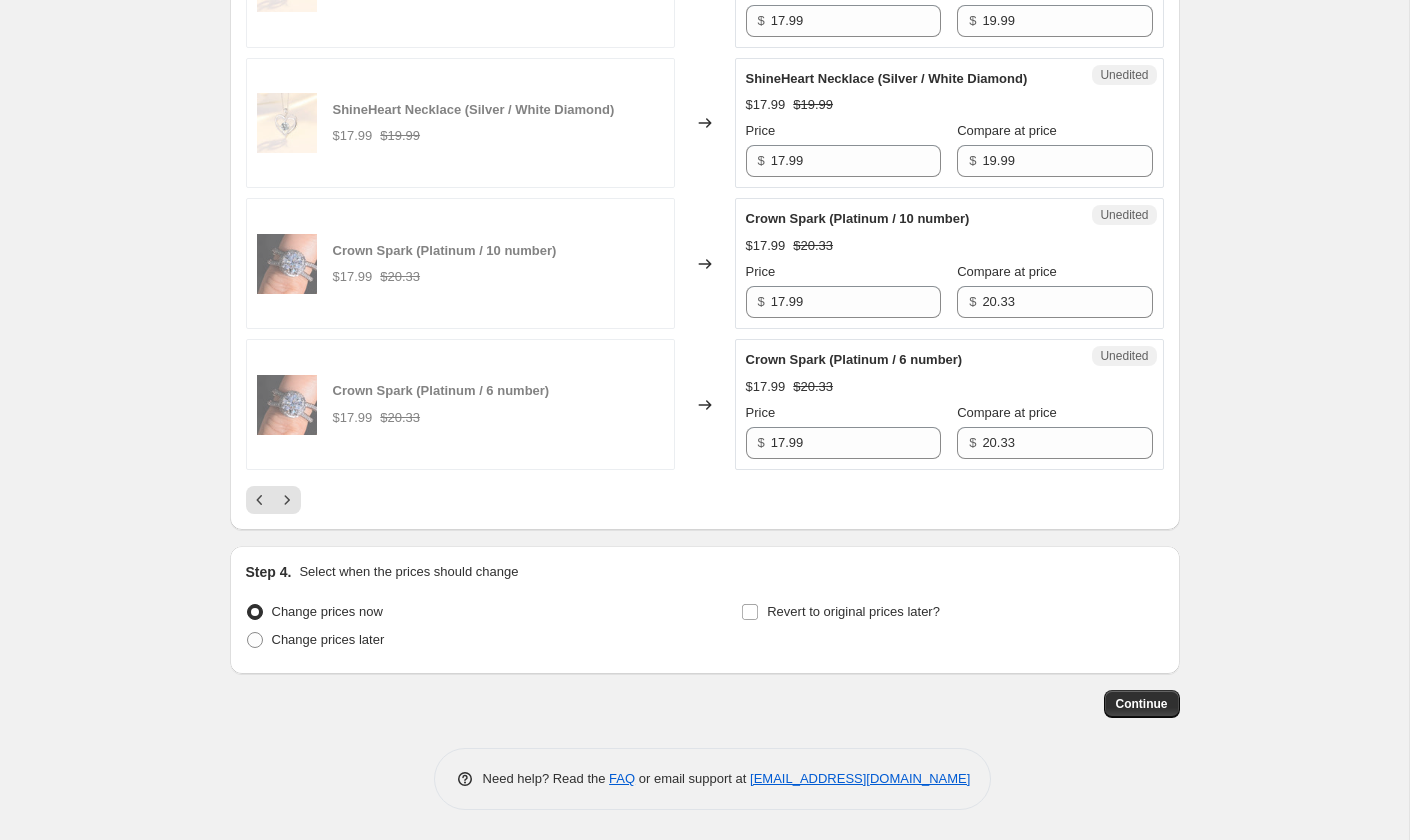 scroll, scrollTop: 3791, scrollLeft: 0, axis: vertical 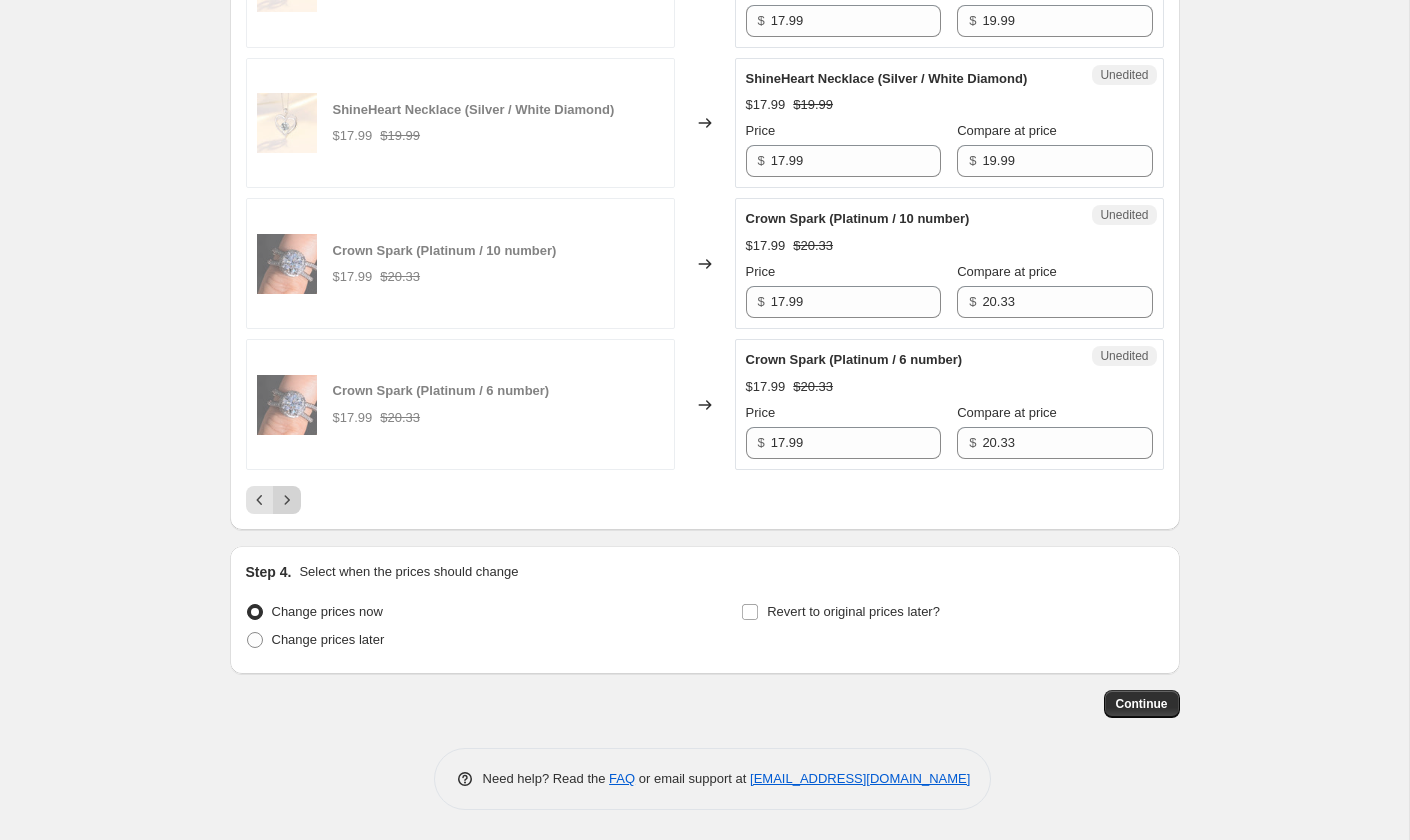 click 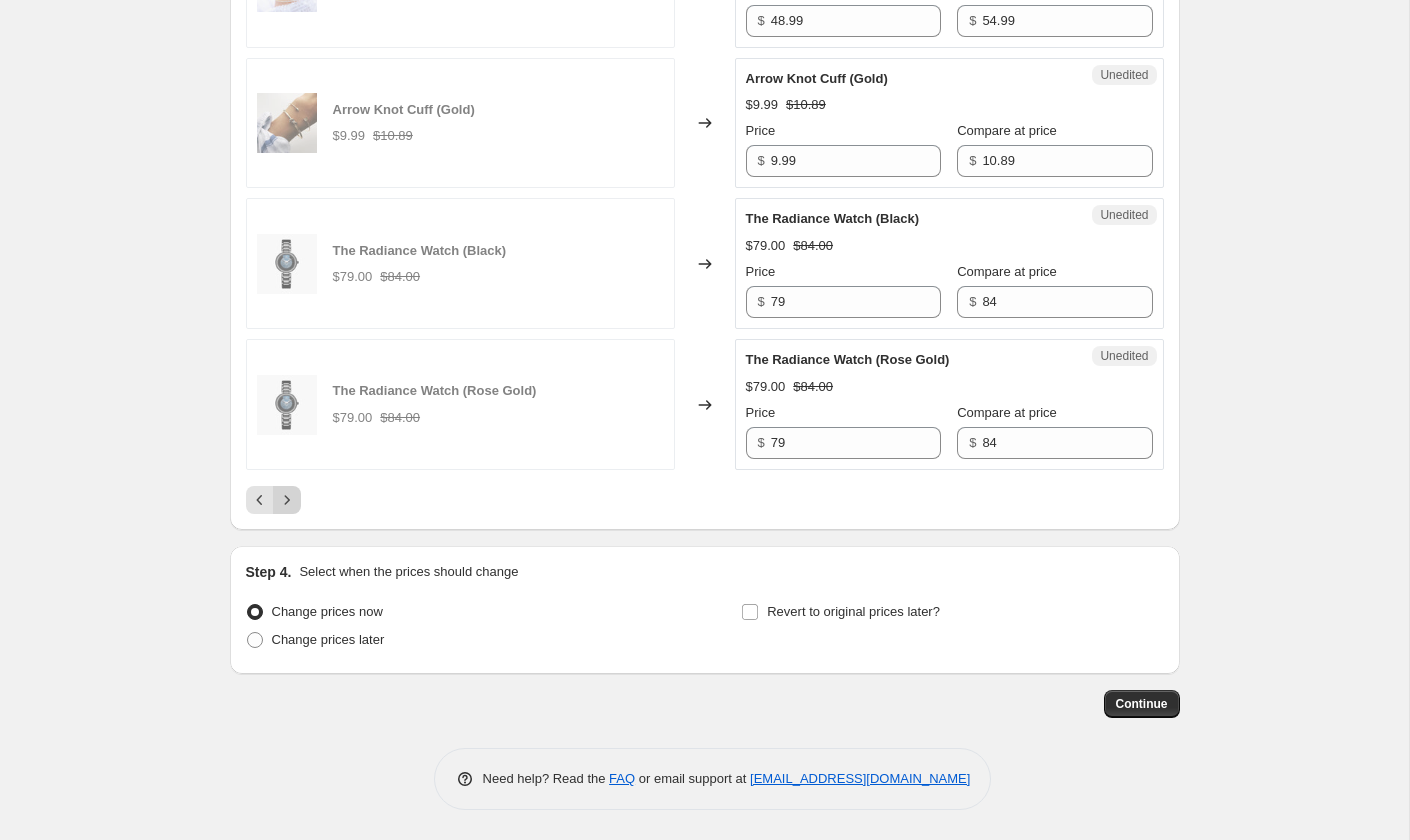 click 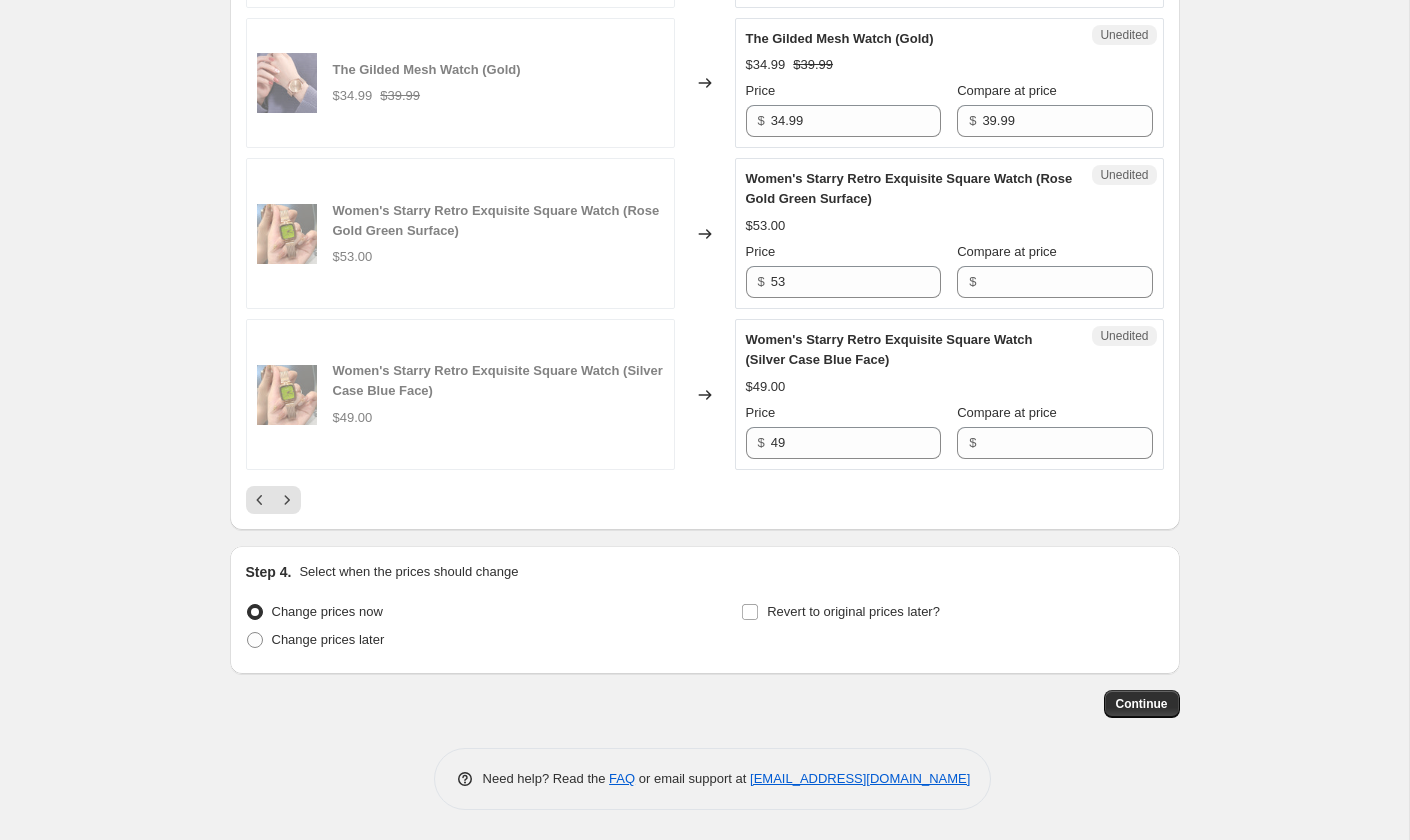 scroll, scrollTop: 3666, scrollLeft: 0, axis: vertical 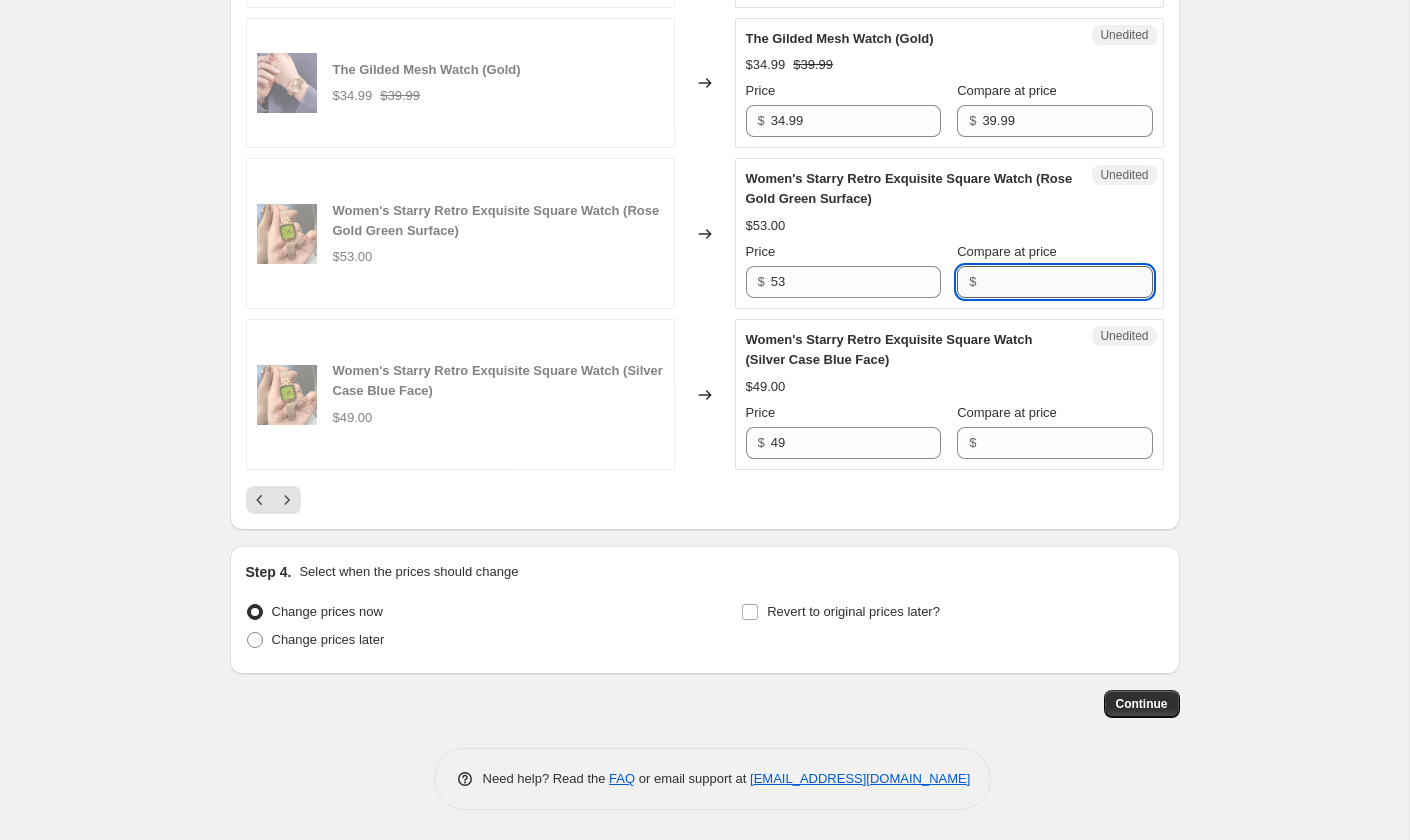 click on "Compare at price" at bounding box center (1067, 282) 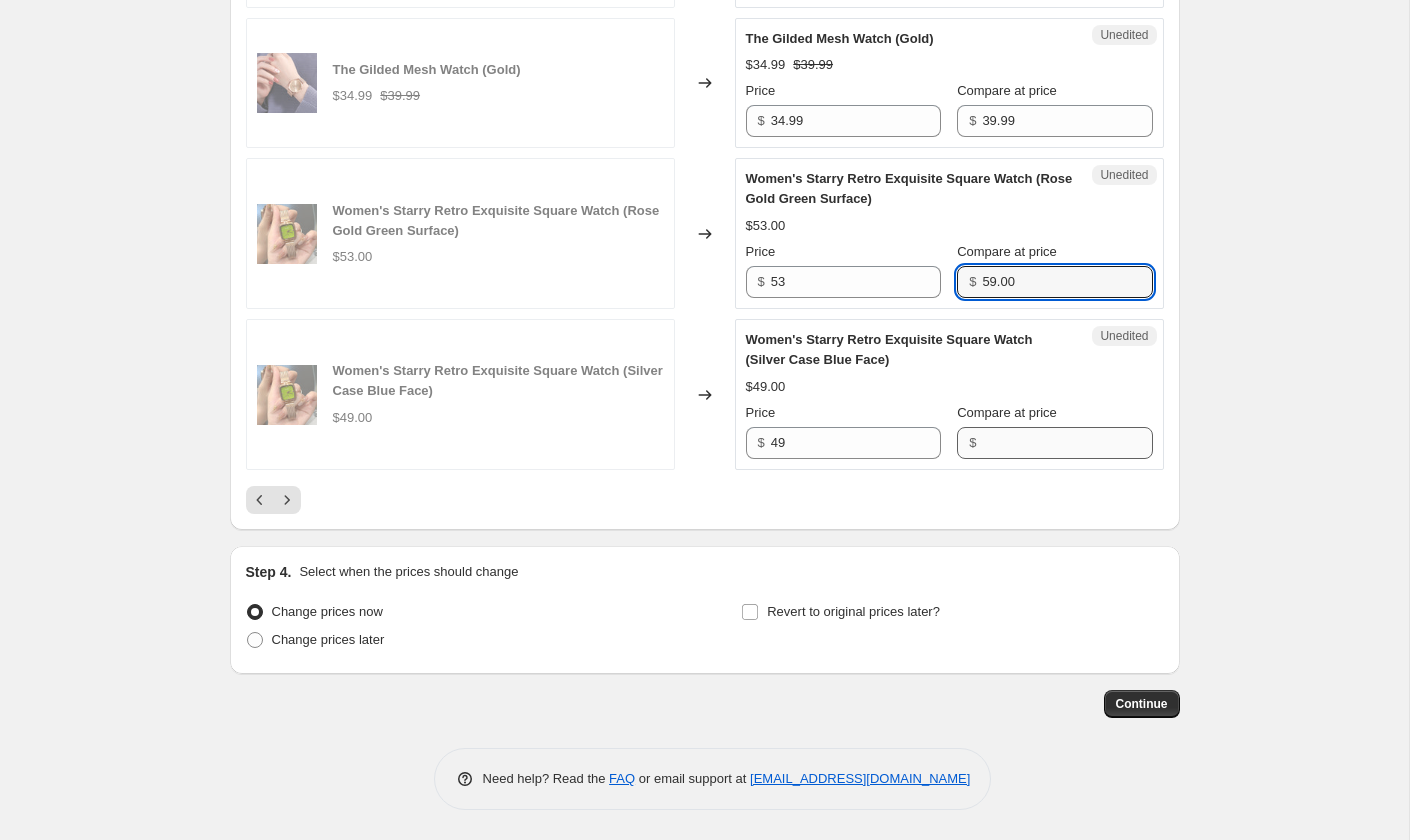 type on "59.00" 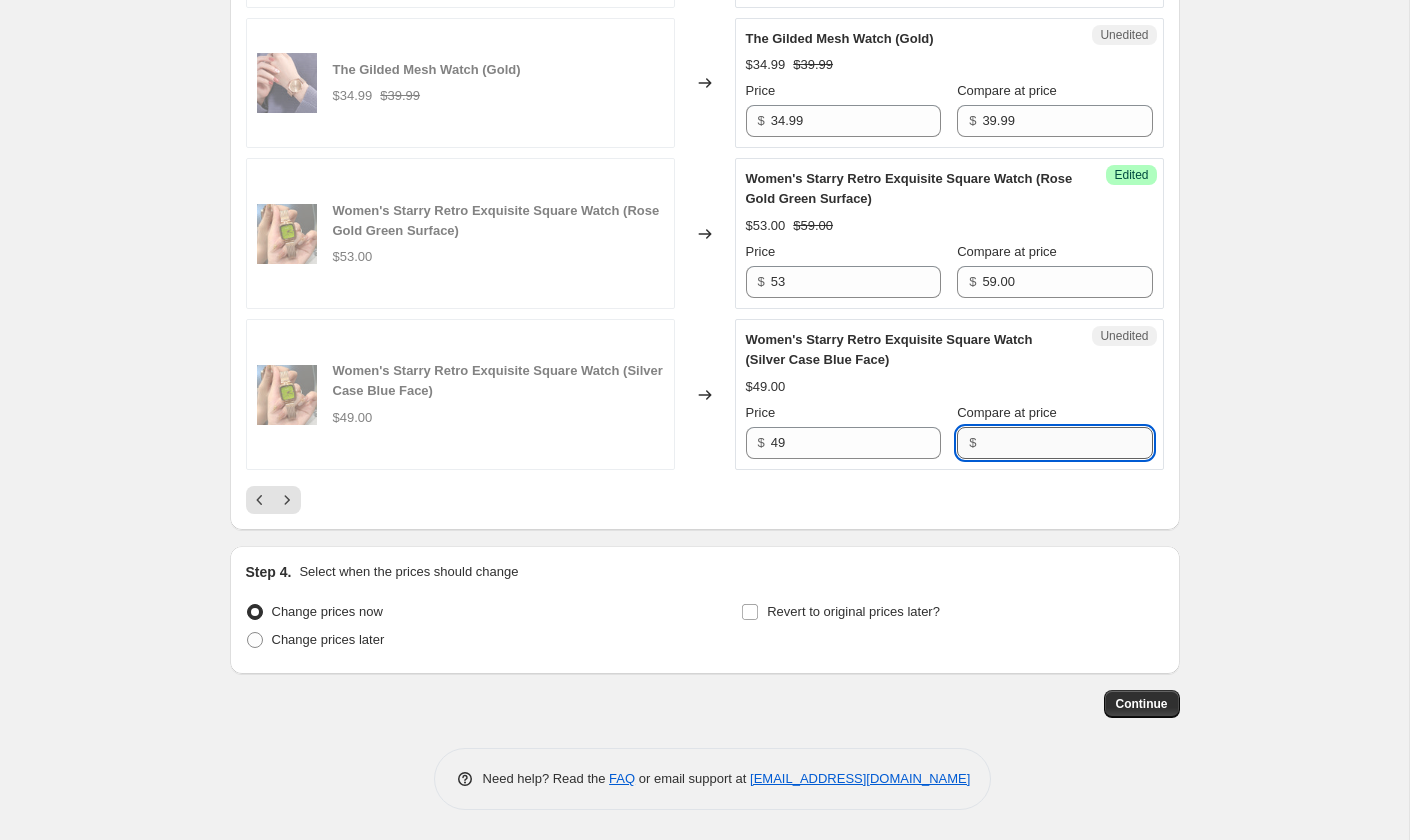 click on "Compare at price" at bounding box center (1067, 443) 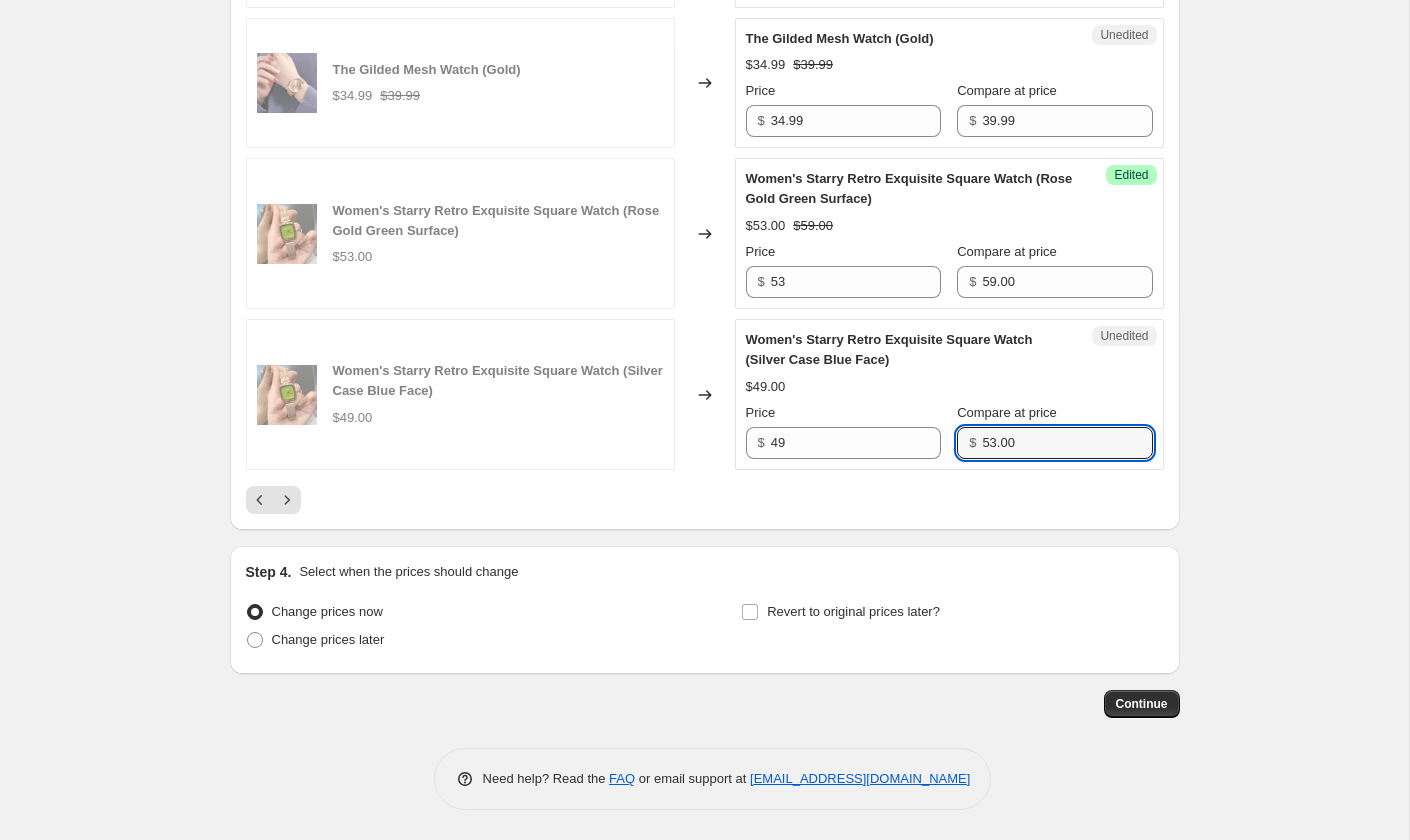 scroll, scrollTop: 3953, scrollLeft: 0, axis: vertical 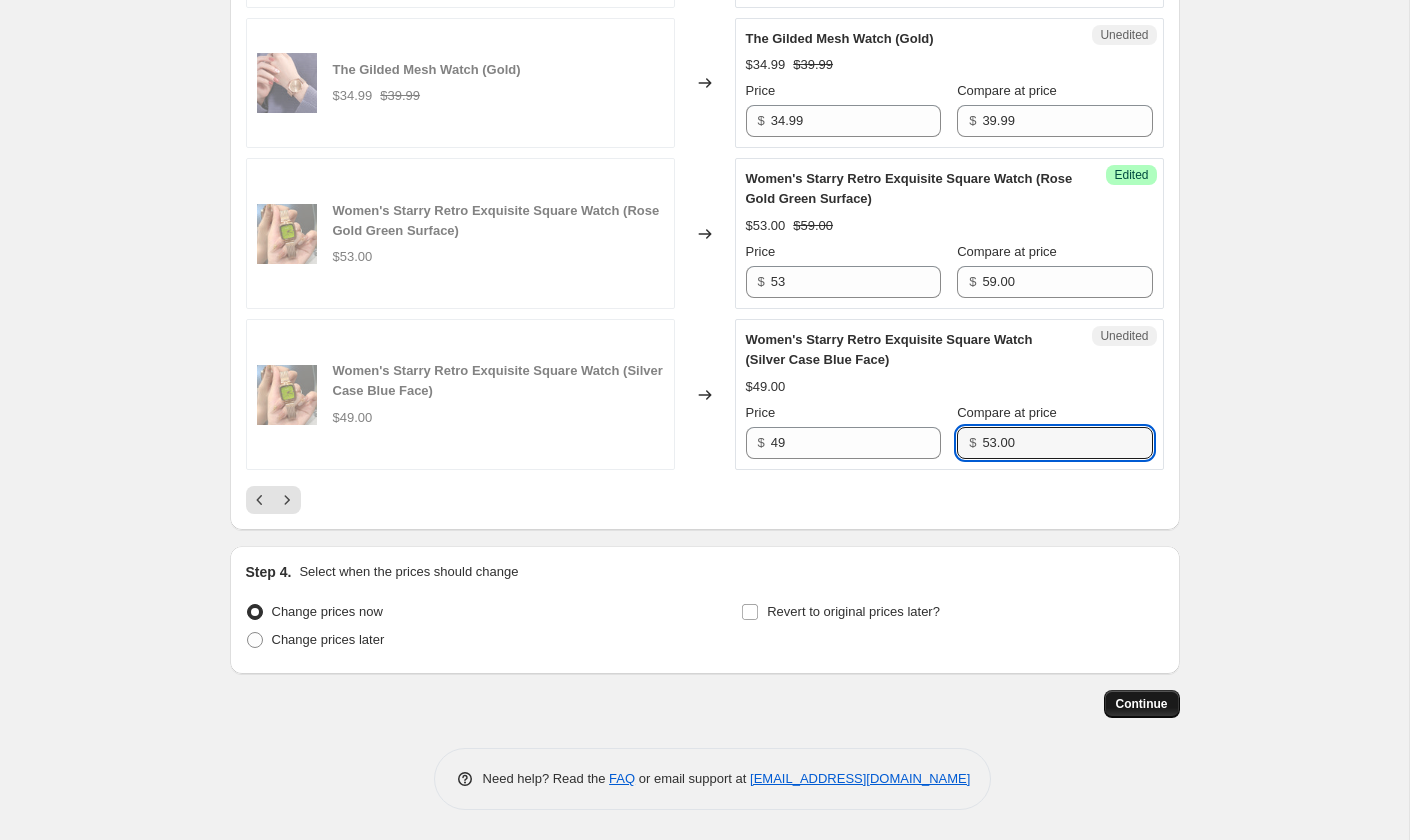 type on "53.00" 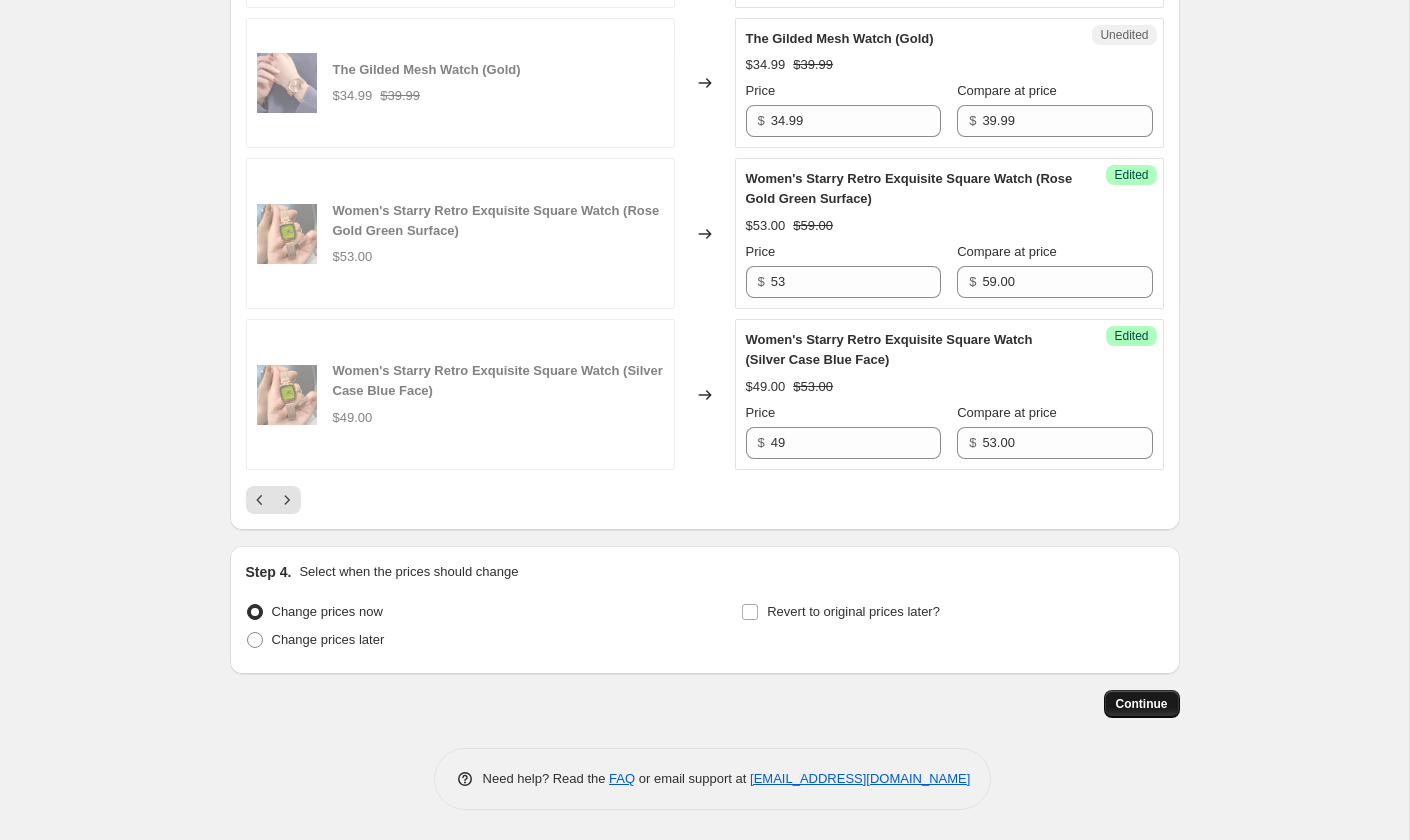 click on "Continue" at bounding box center (1142, 704) 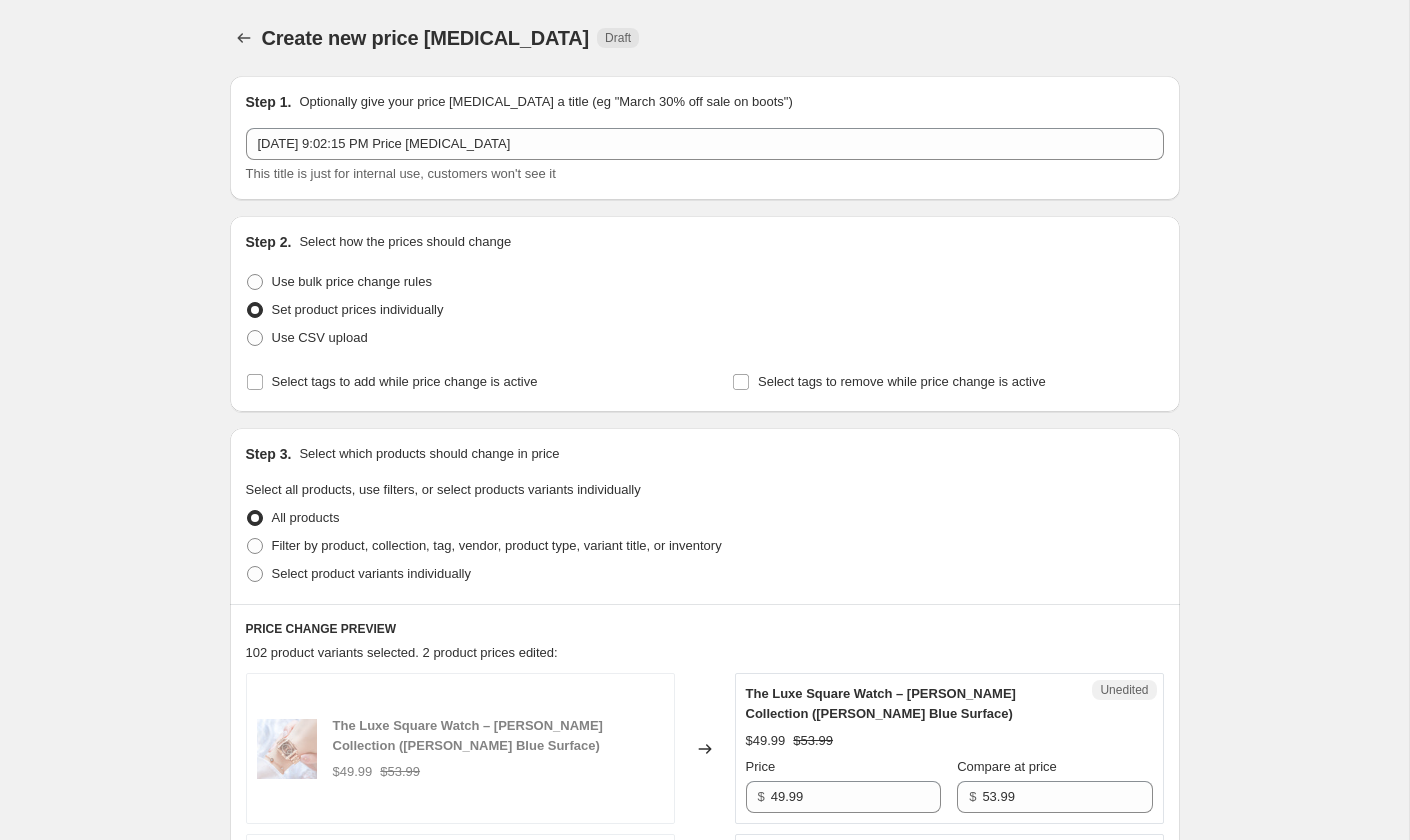 scroll, scrollTop: 3953, scrollLeft: 0, axis: vertical 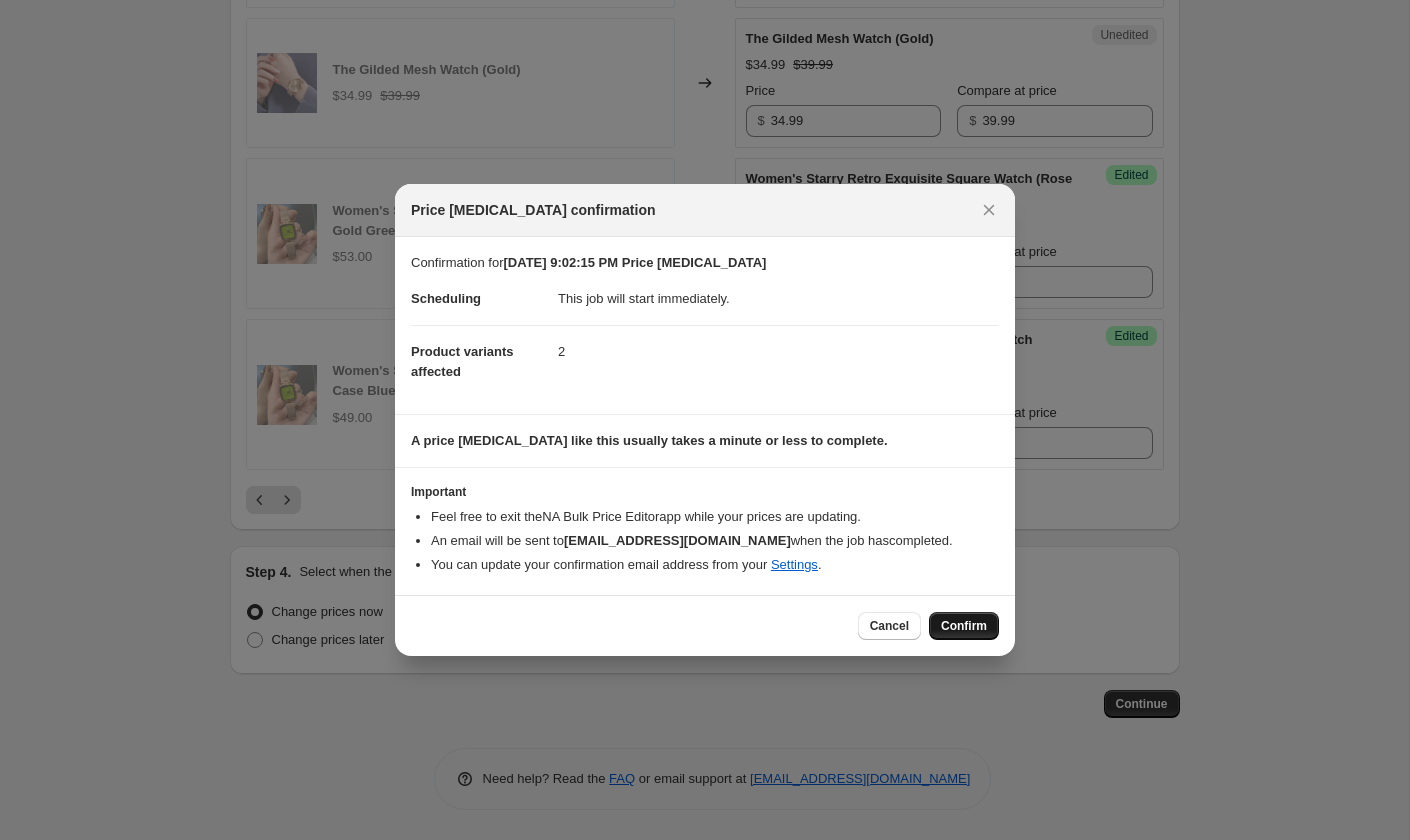 click on "Confirm" at bounding box center (964, 626) 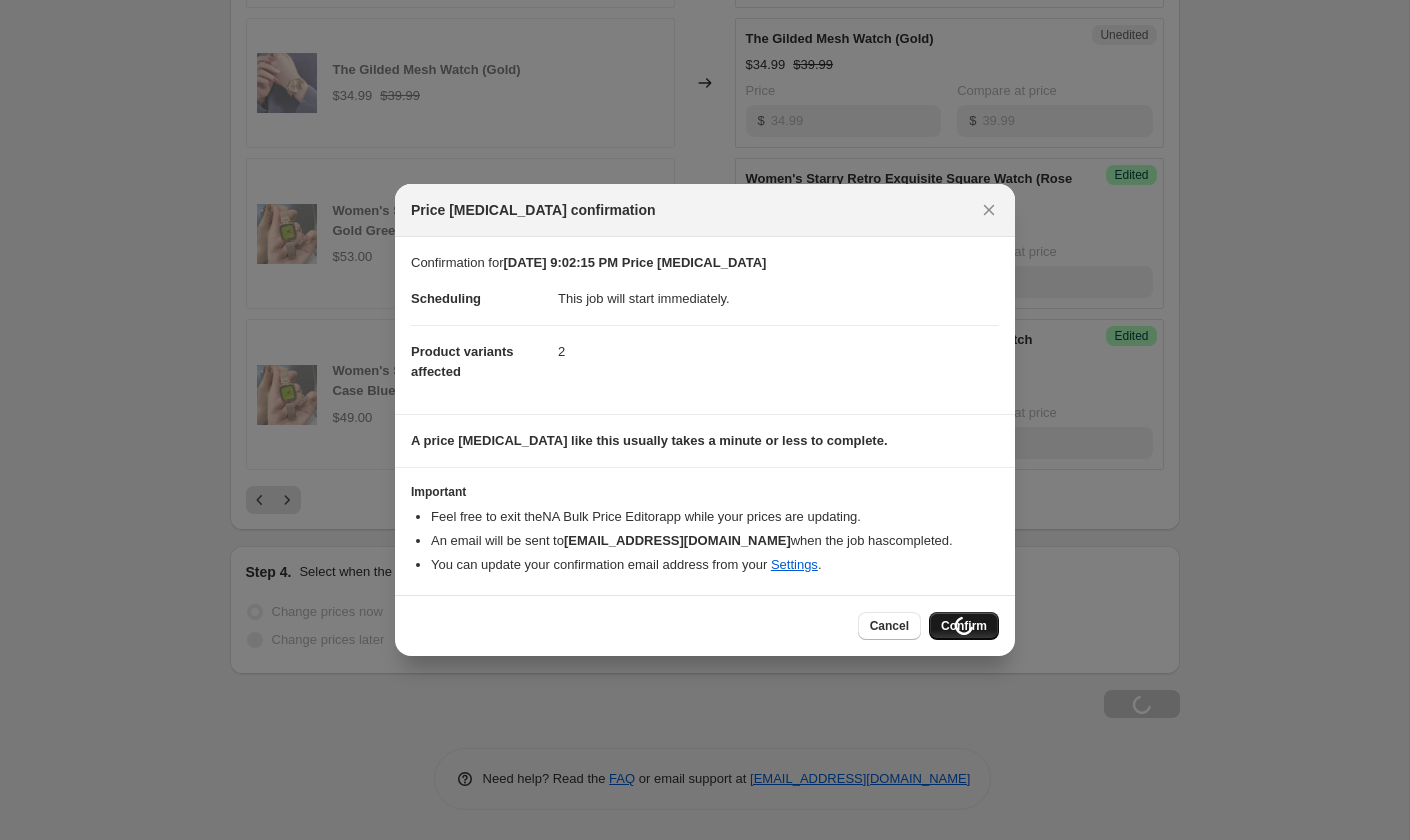 scroll, scrollTop: 4038, scrollLeft: 0, axis: vertical 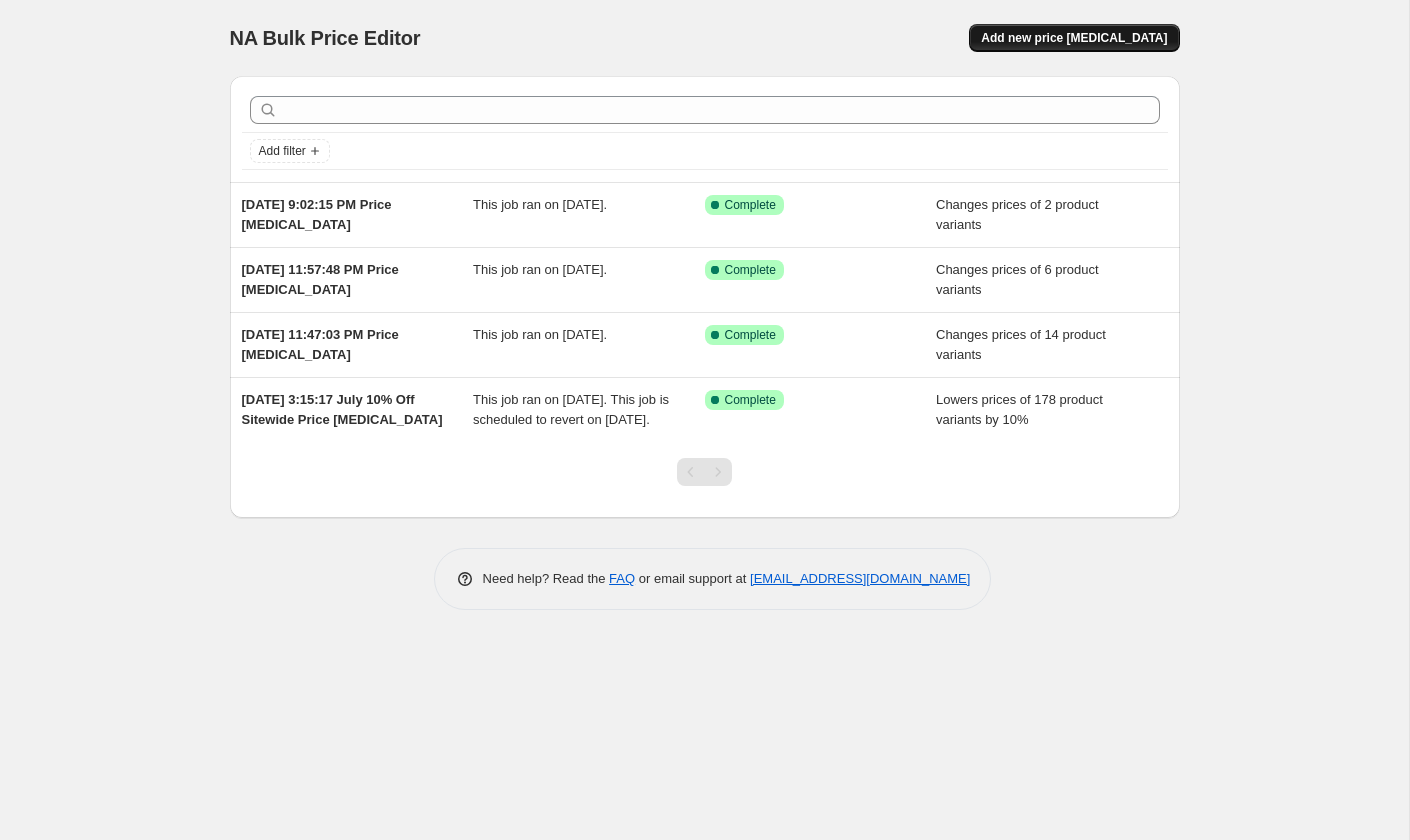 click on "Add new price change job" at bounding box center (1074, 38) 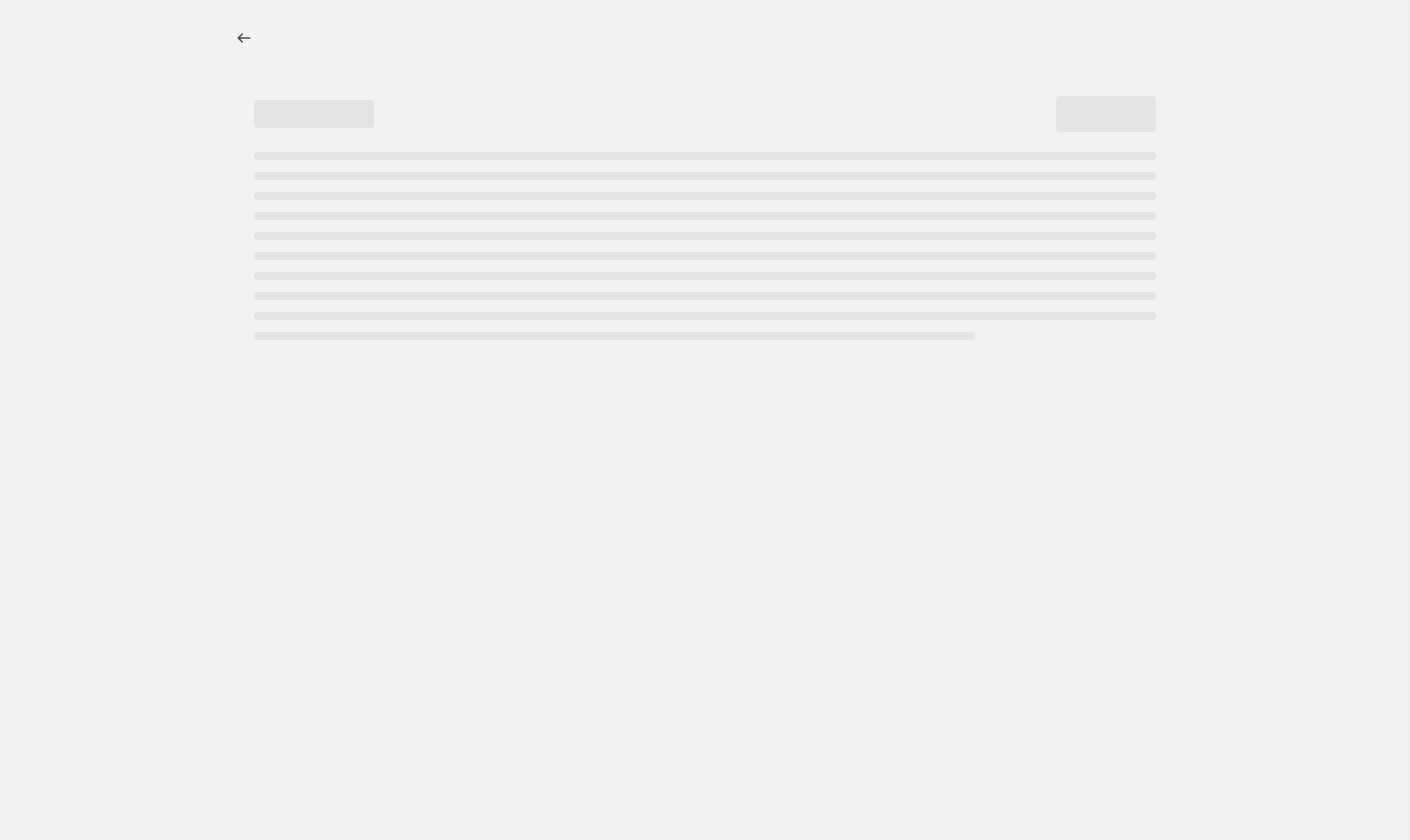 select on "percentage" 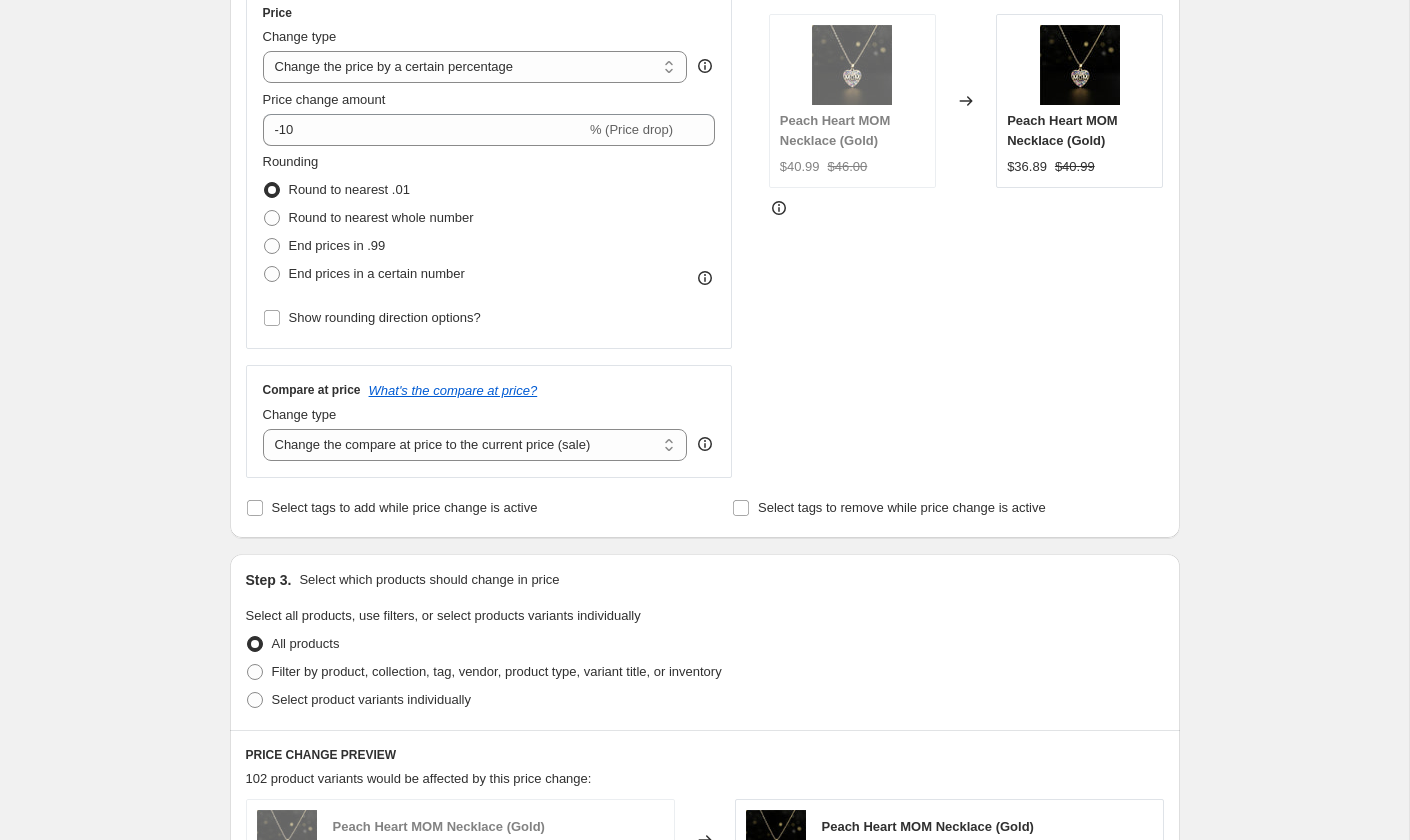 scroll, scrollTop: 377, scrollLeft: 0, axis: vertical 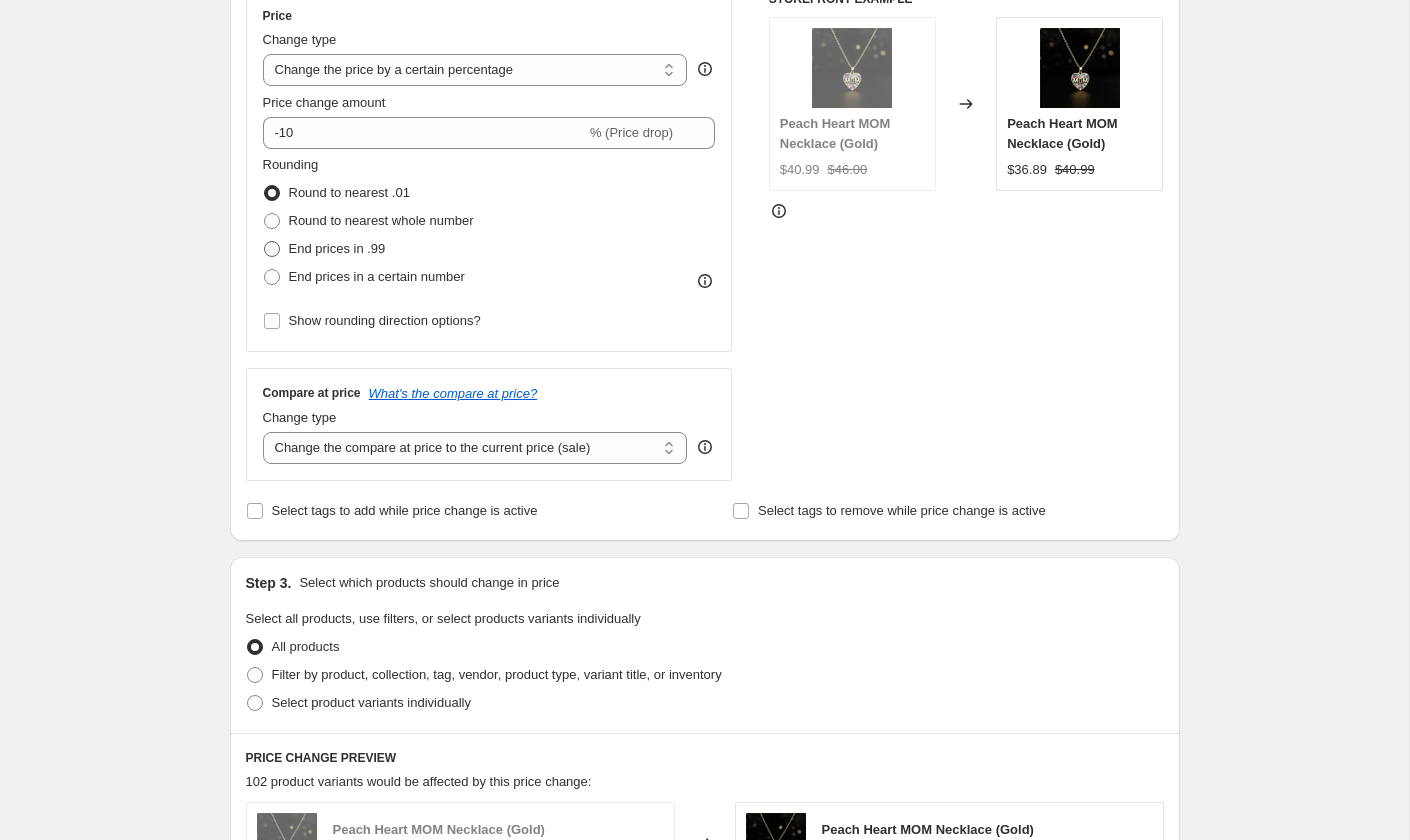 click at bounding box center [272, 249] 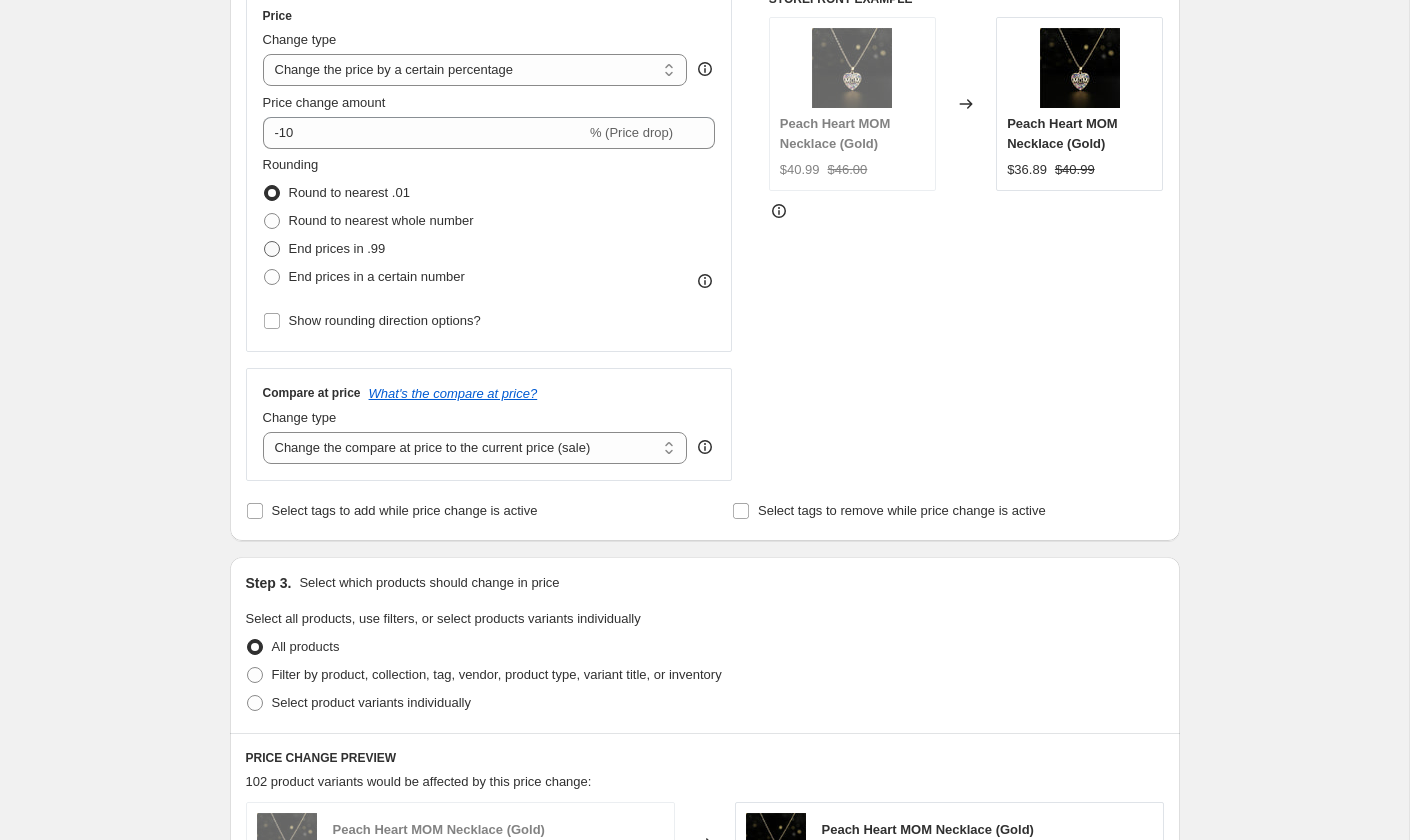 radio on "true" 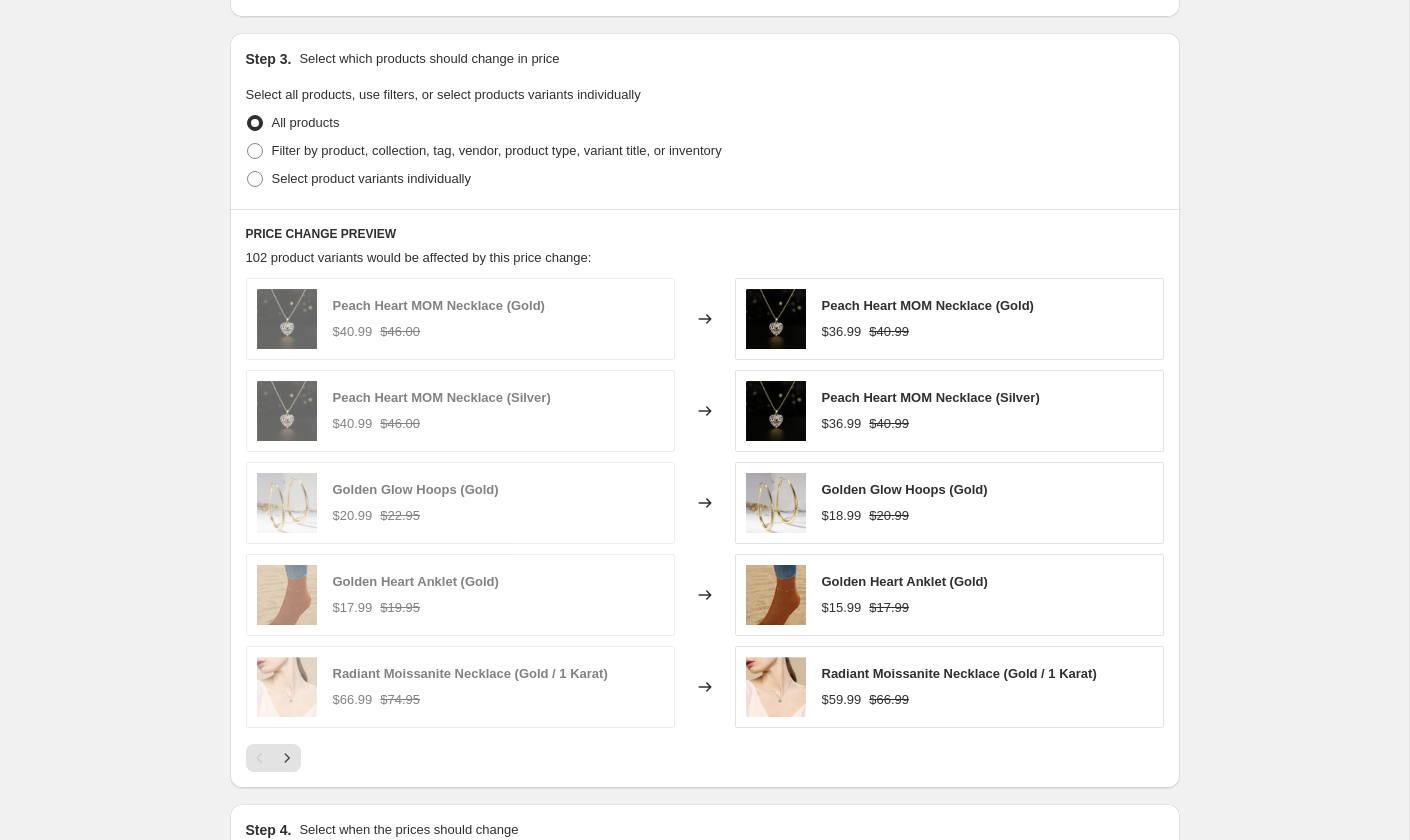 scroll, scrollTop: 1444, scrollLeft: 0, axis: vertical 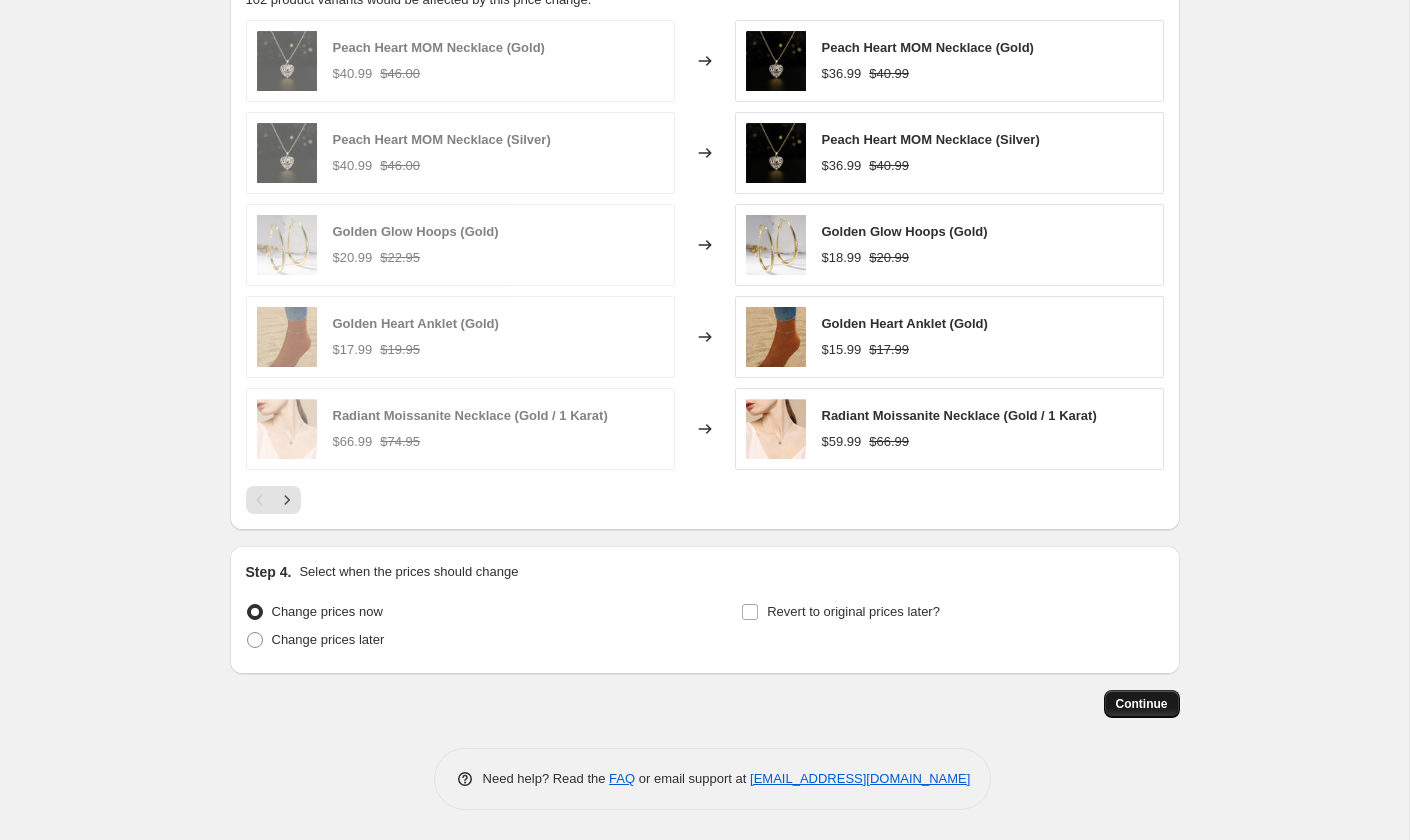 click on "Continue" at bounding box center (1142, 704) 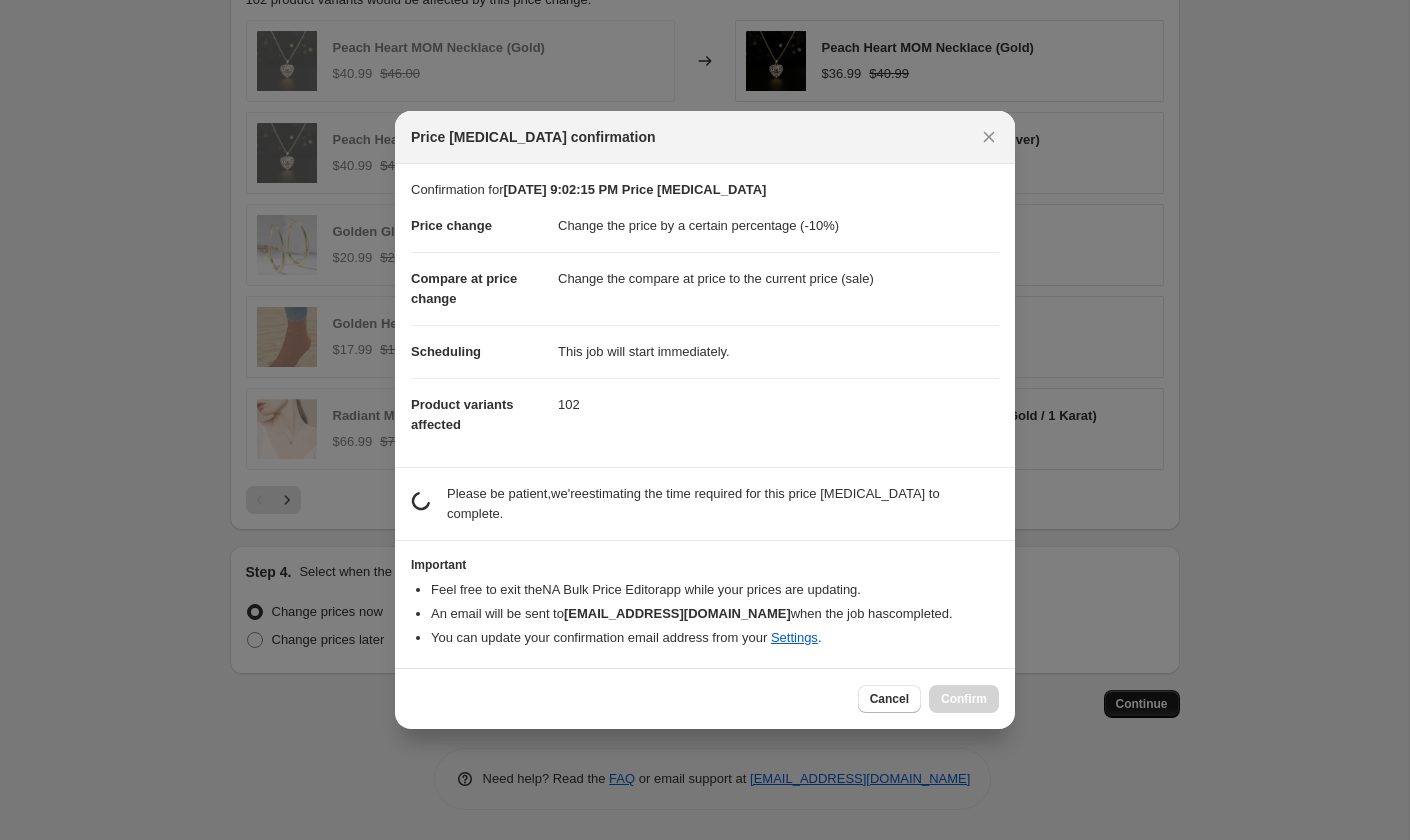 scroll, scrollTop: 1444, scrollLeft: 0, axis: vertical 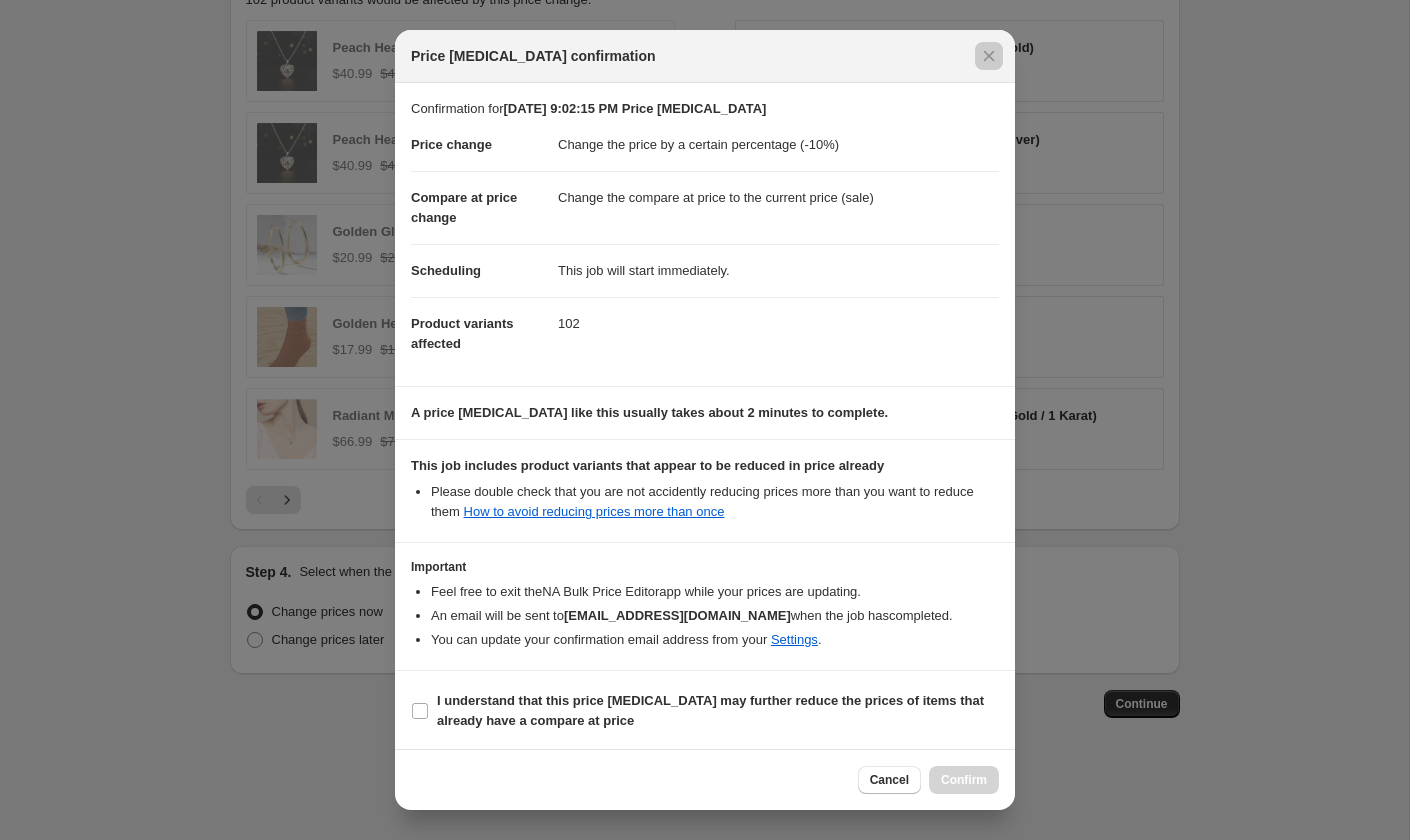 click at bounding box center (705, 420) 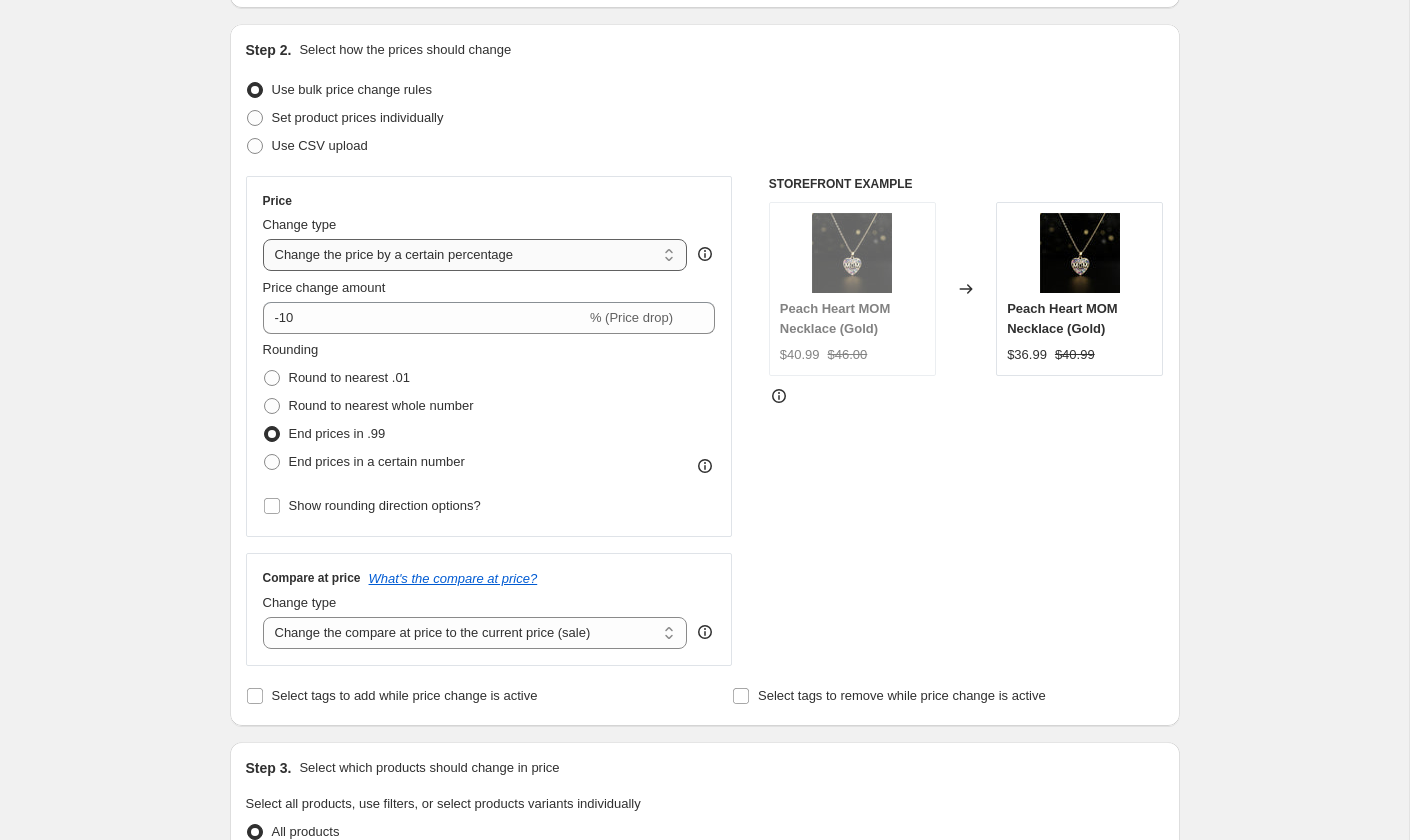 scroll, scrollTop: 0, scrollLeft: 0, axis: both 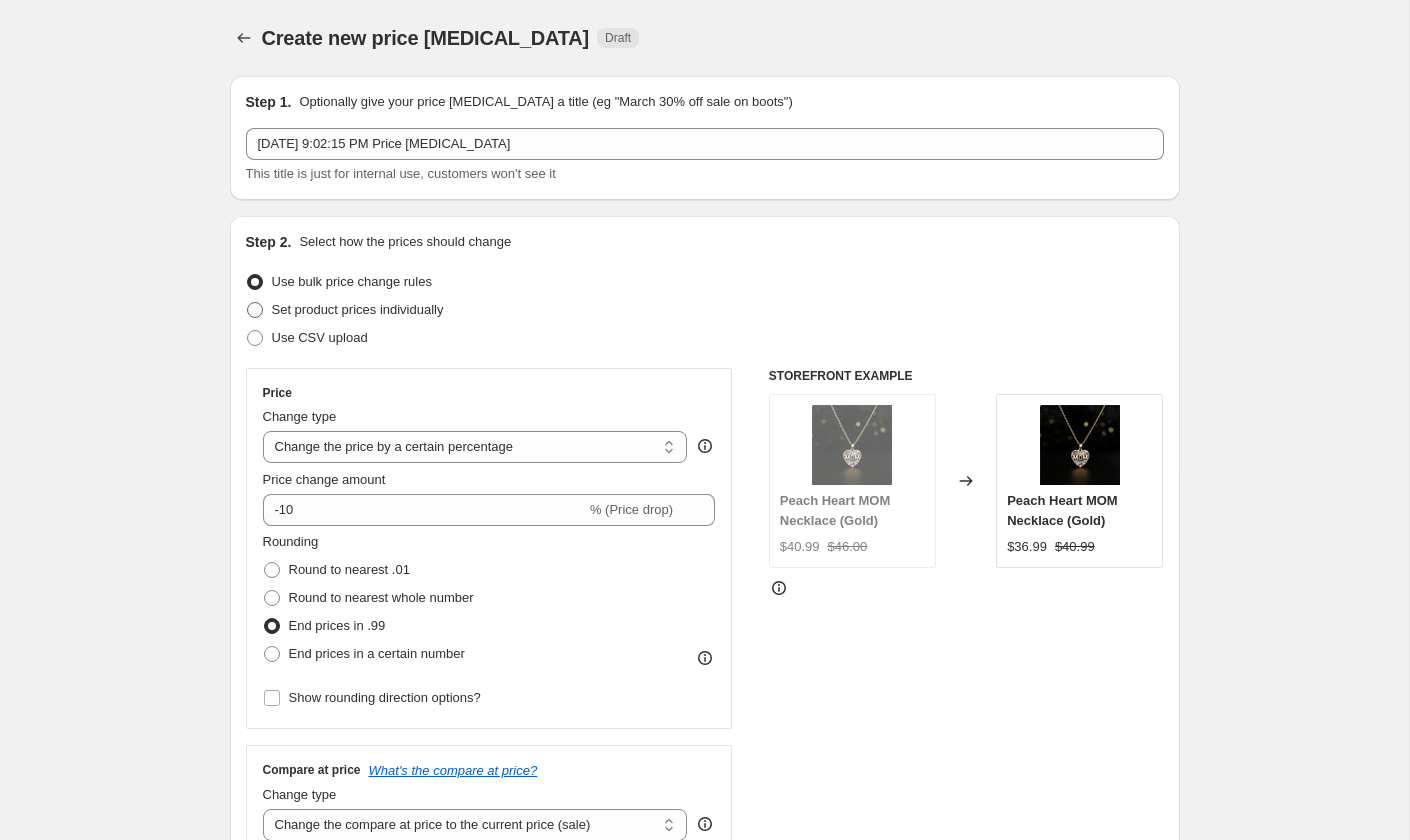 click on "Set product prices individually" at bounding box center [345, 310] 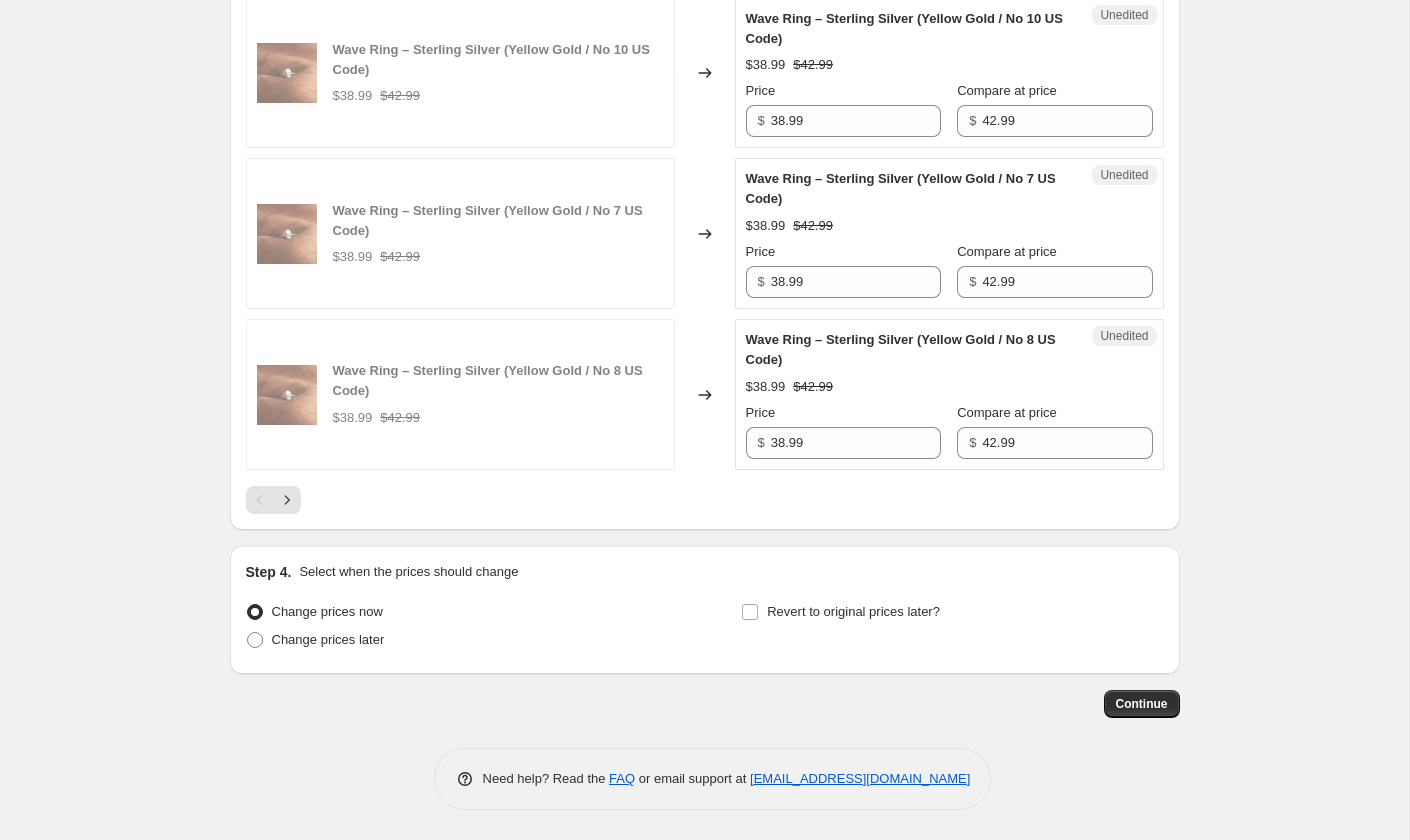 scroll, scrollTop: 3991, scrollLeft: 0, axis: vertical 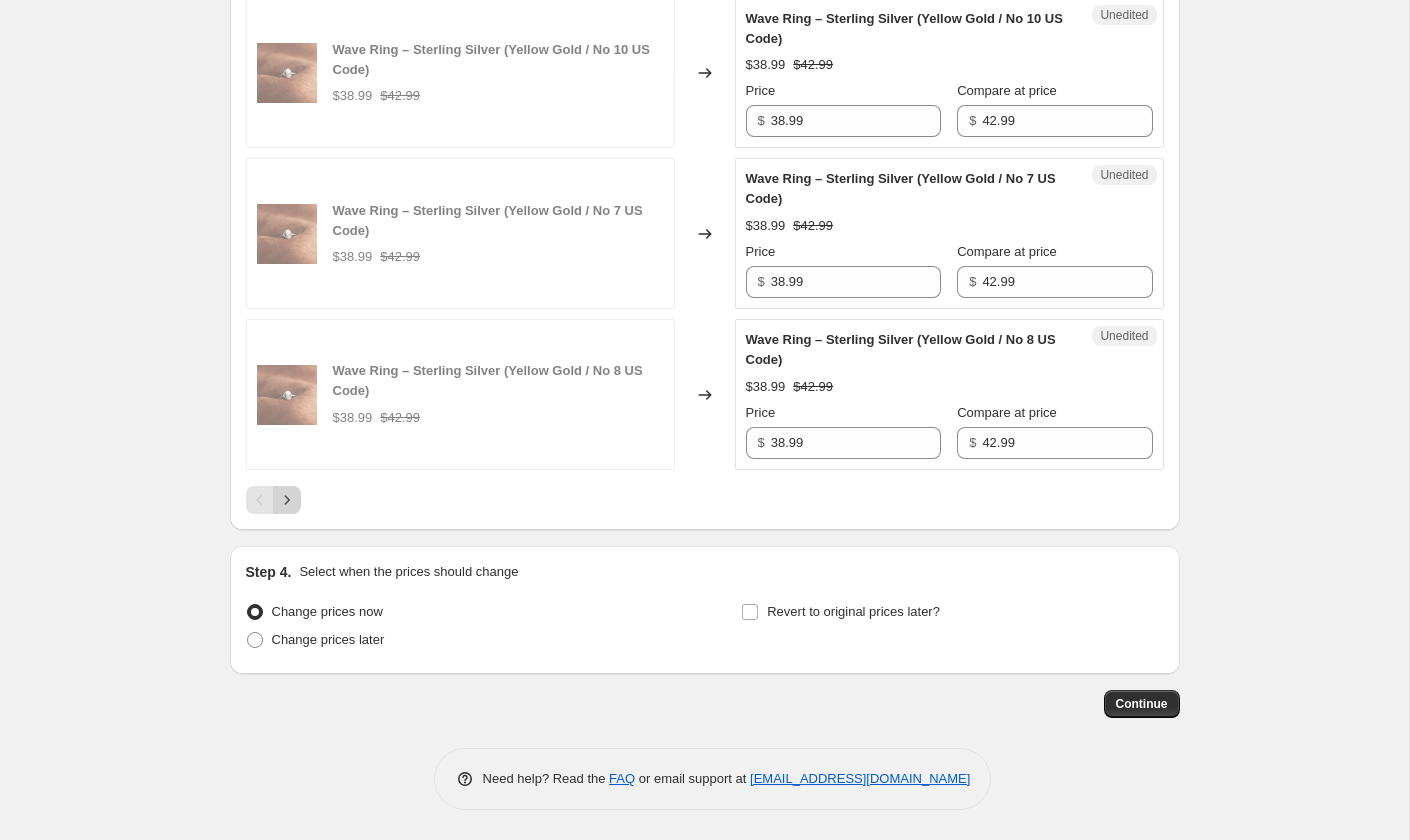 click 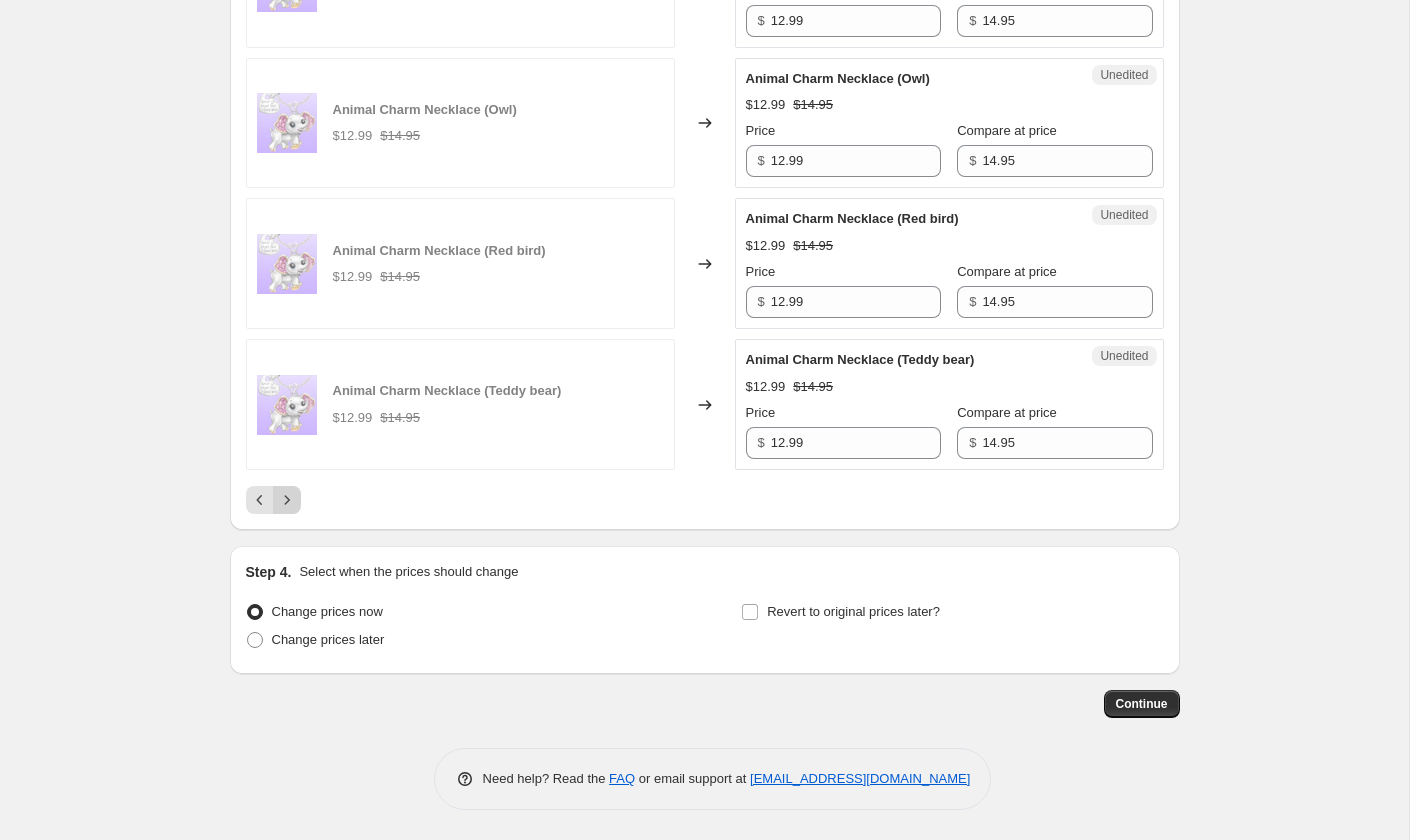 click 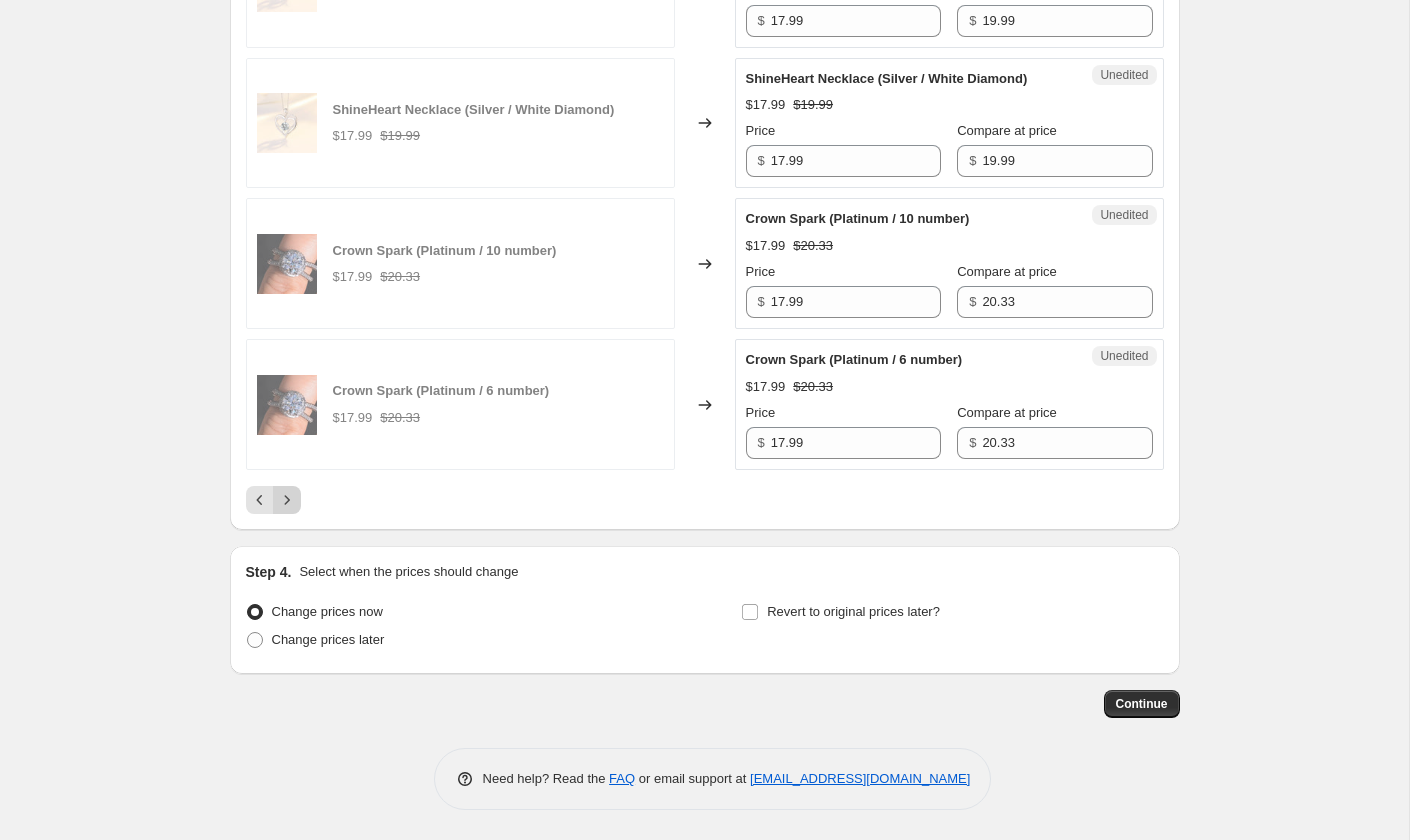 click 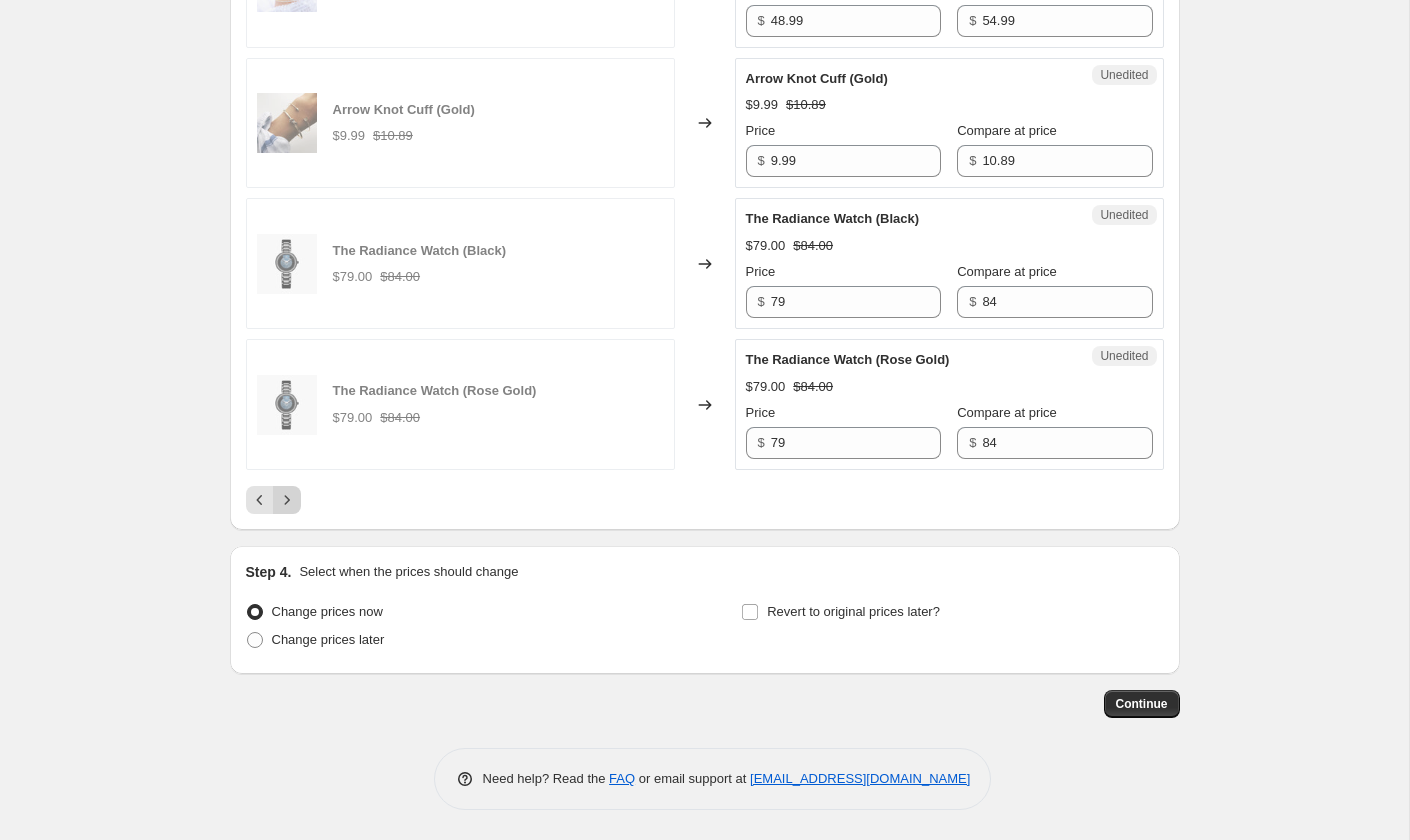 click 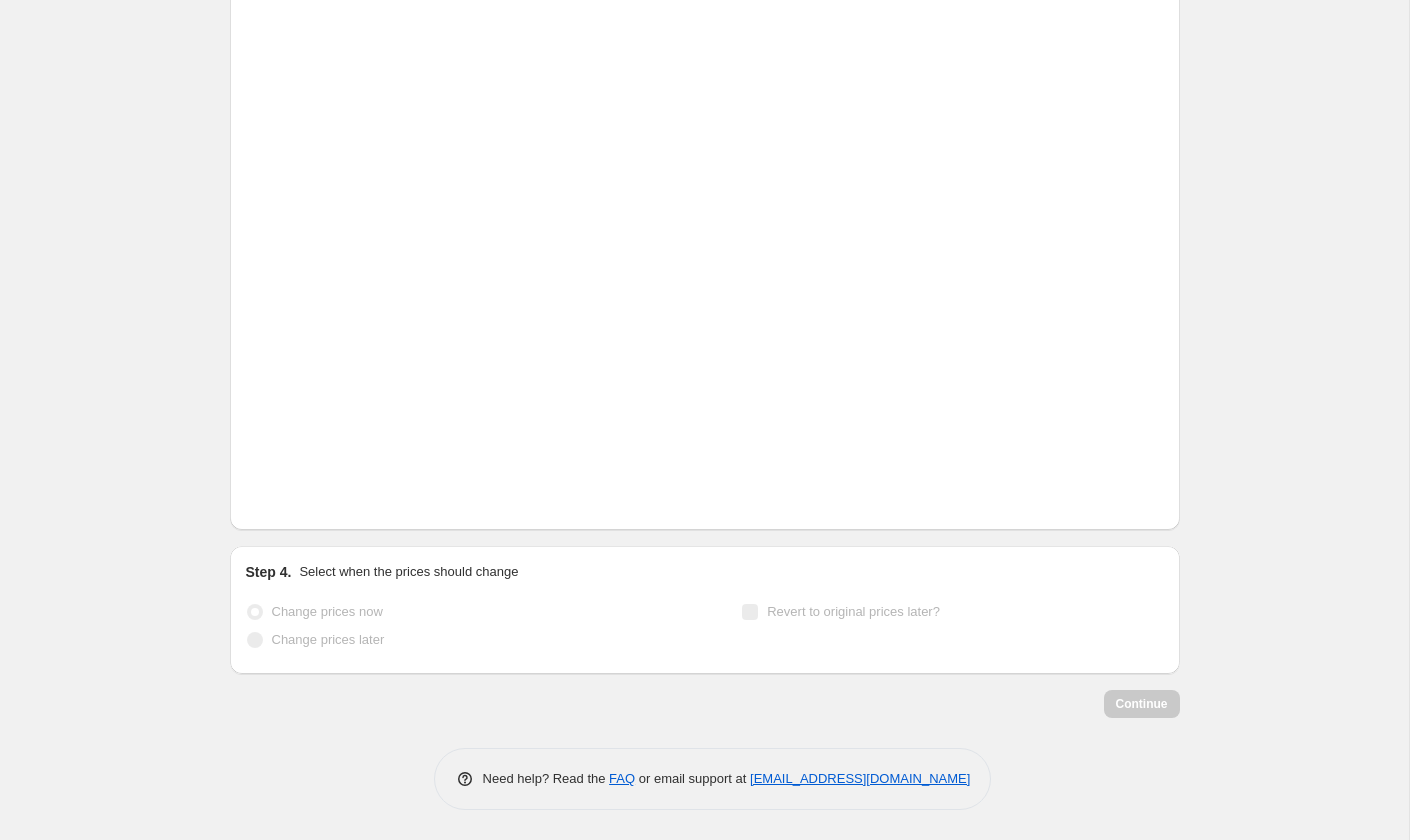 scroll, scrollTop: 3791, scrollLeft: 0, axis: vertical 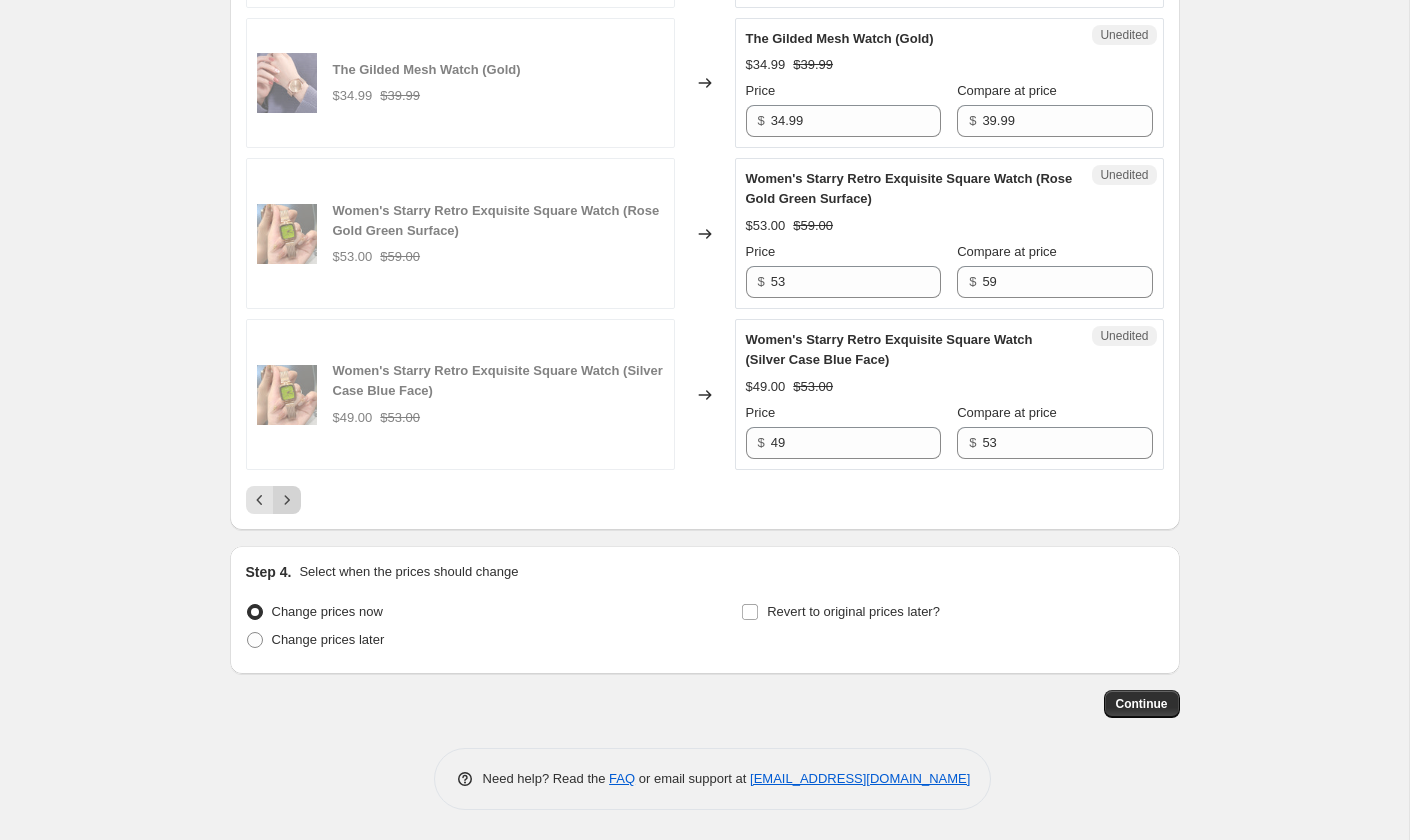 click on "Women's Starry Retro Exquisite Square Watch (Silver Case Blue Face) $49.00 $53.00" at bounding box center (460, 394) 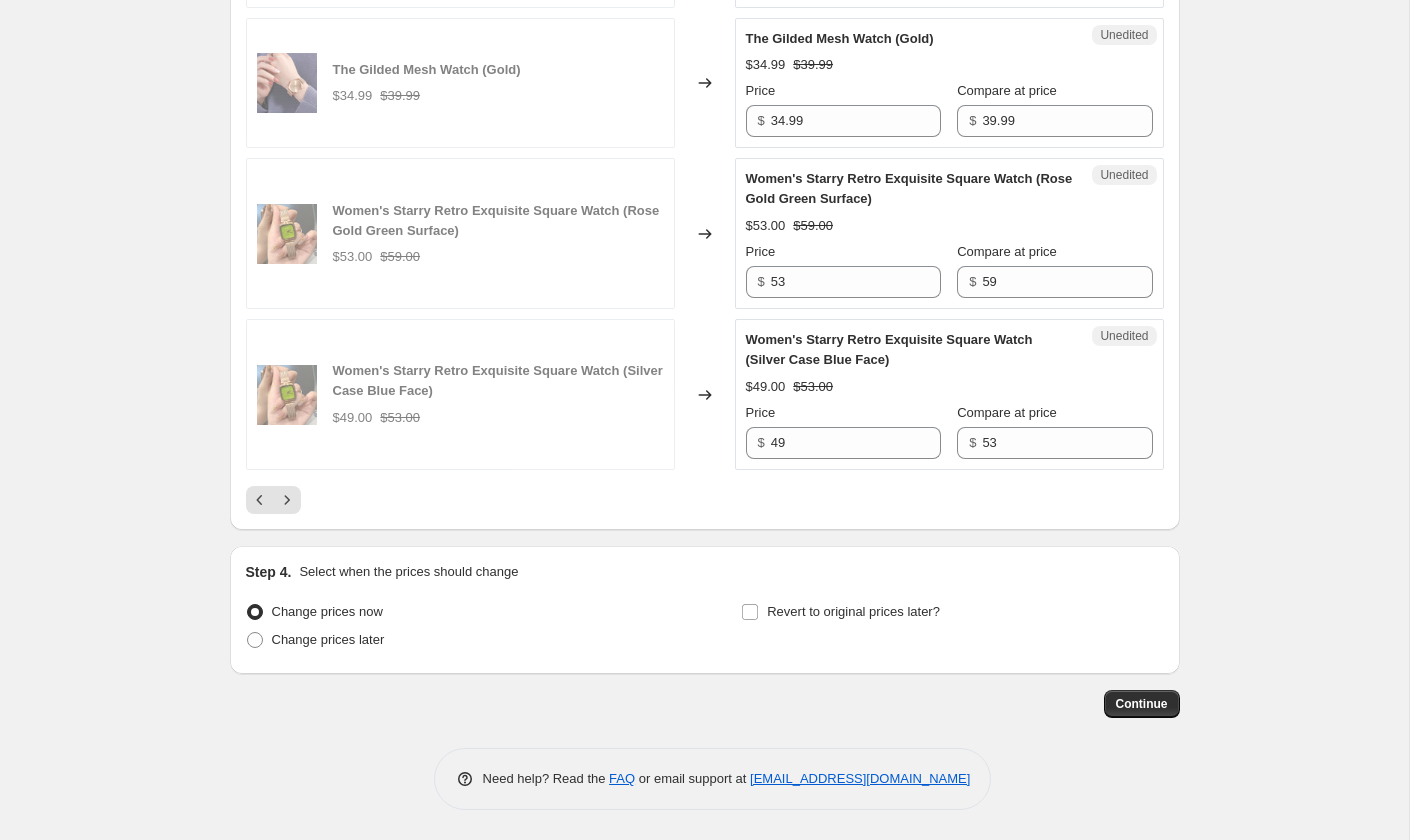 scroll, scrollTop: 3844, scrollLeft: 0, axis: vertical 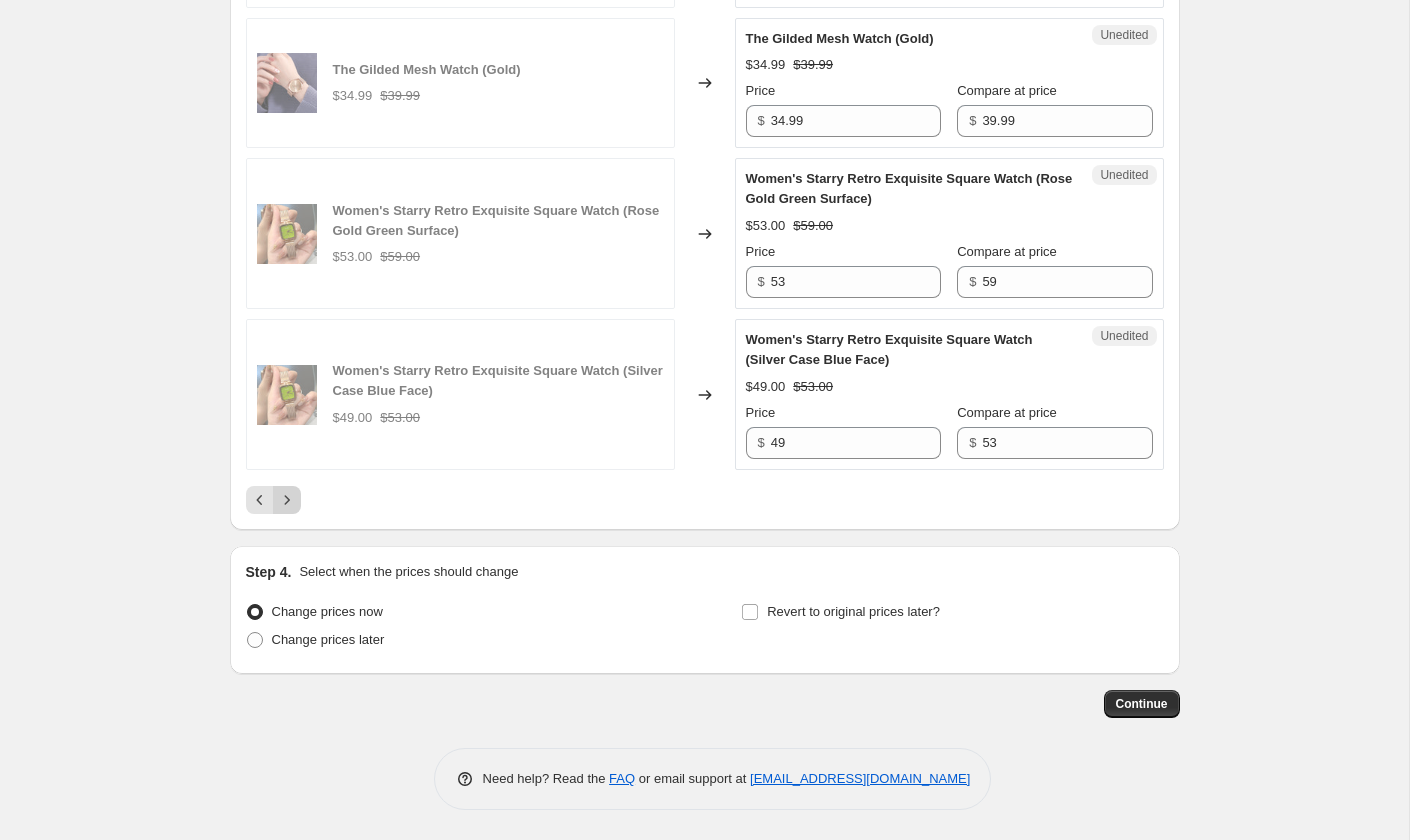 click 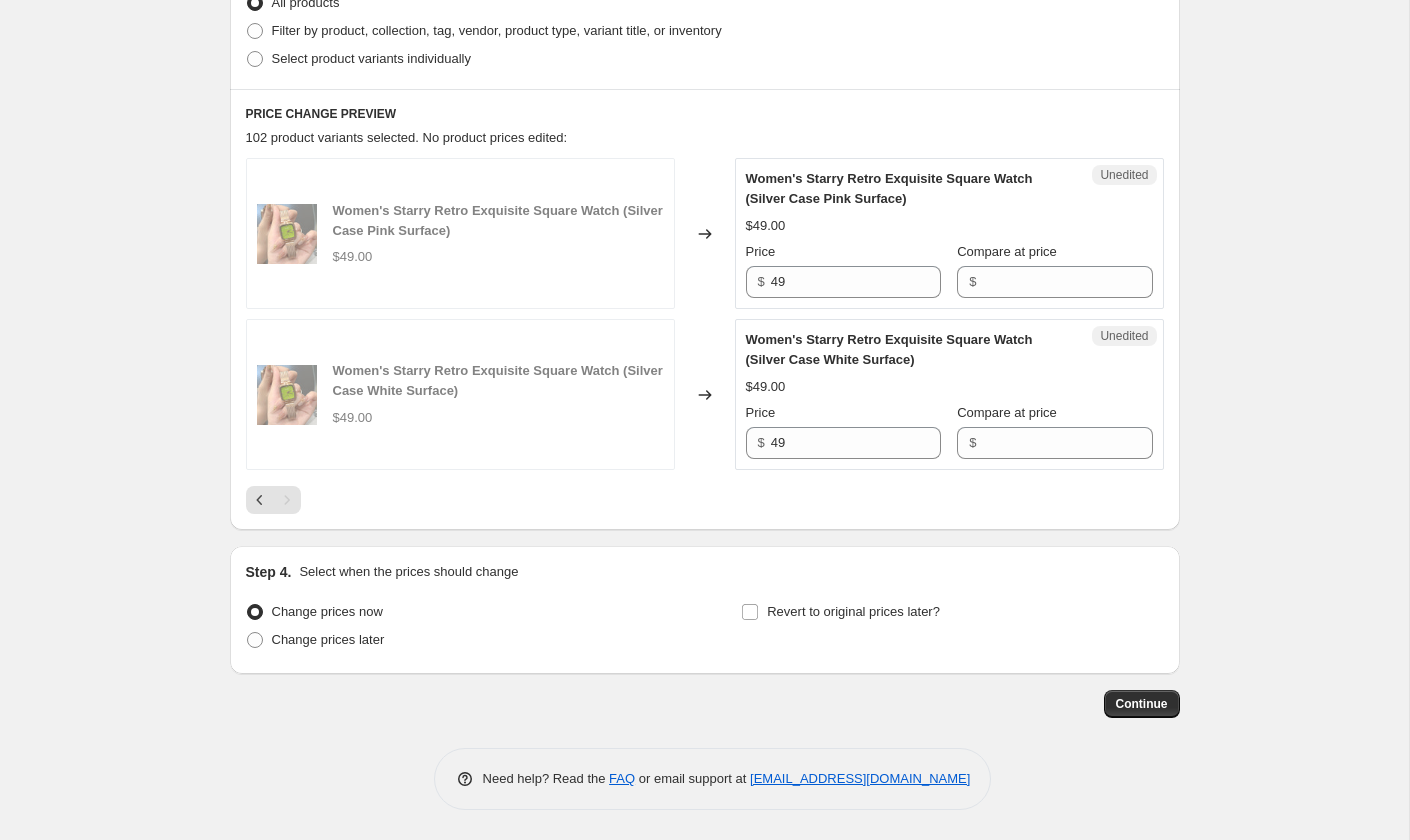 scroll, scrollTop: 578, scrollLeft: 0, axis: vertical 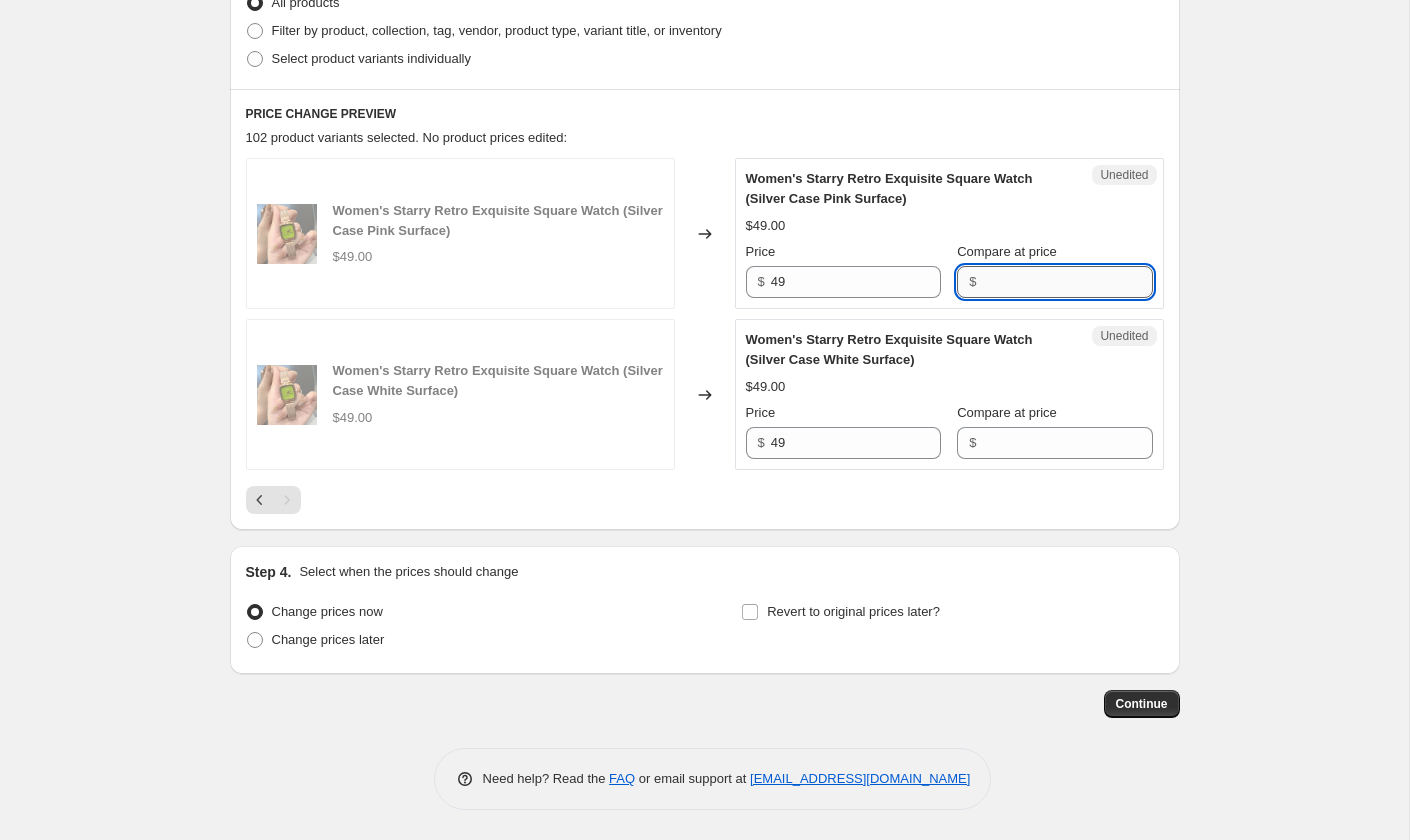 click on "Compare at price" at bounding box center (1067, 282) 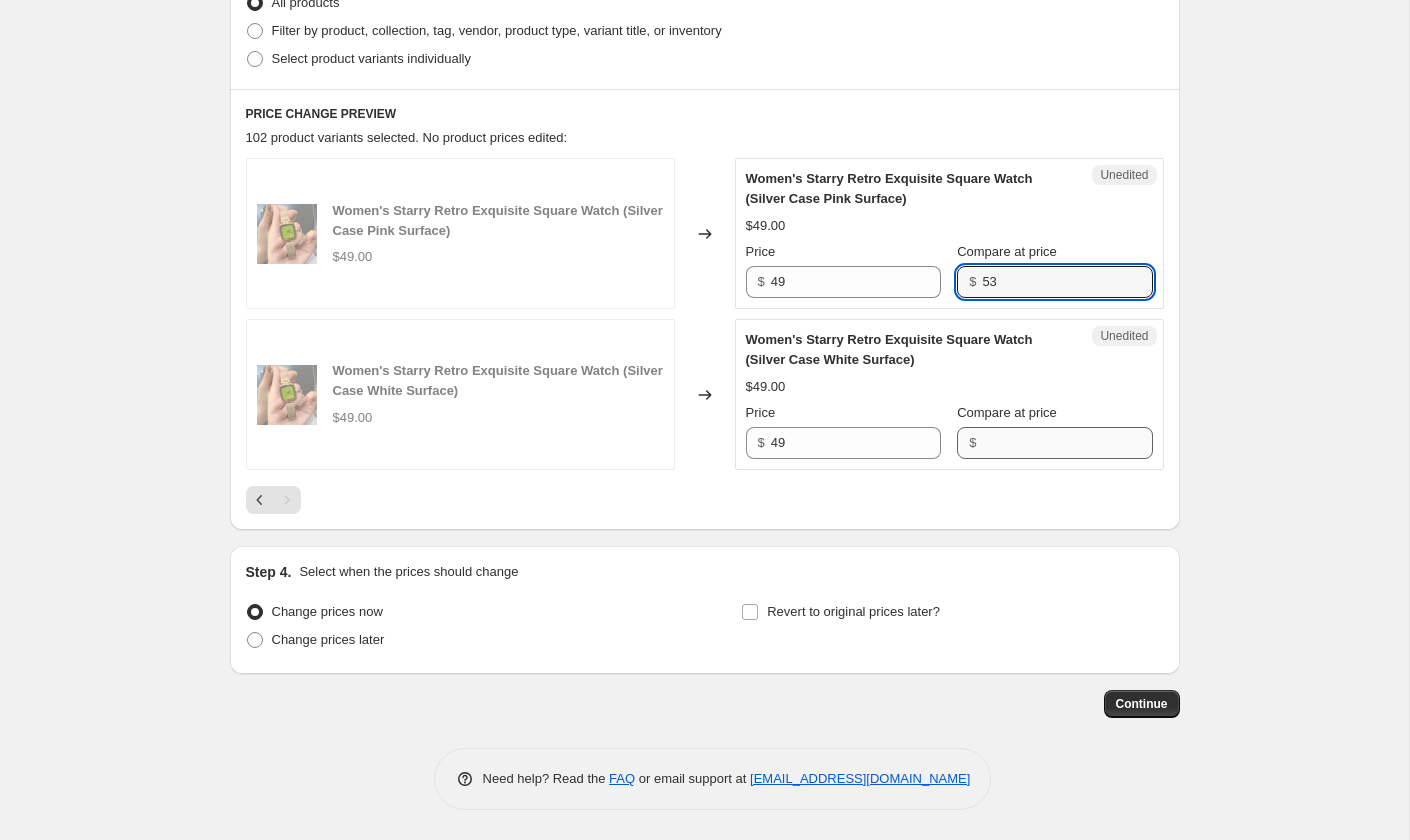 type on "53" 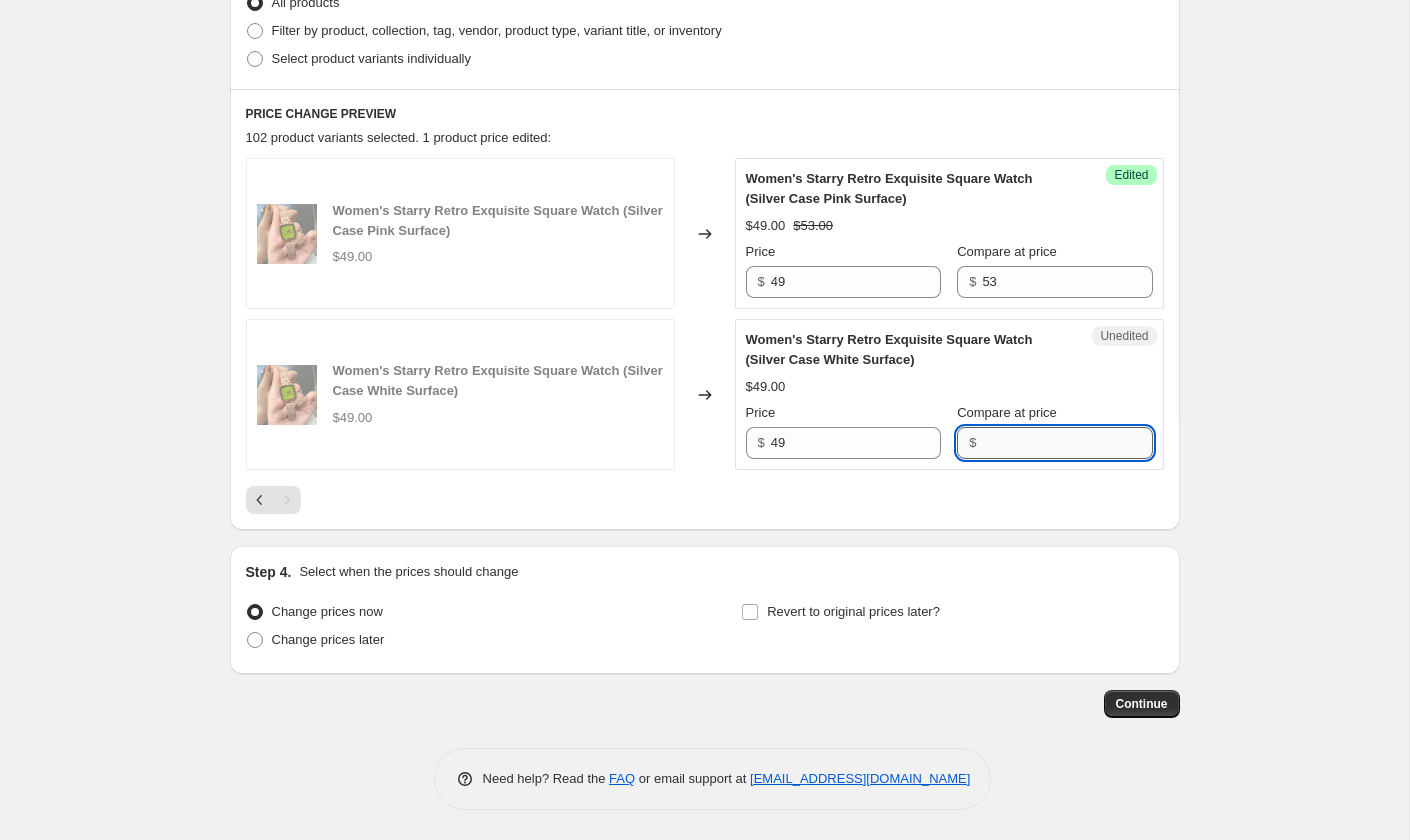 click on "Compare at price" at bounding box center [1067, 443] 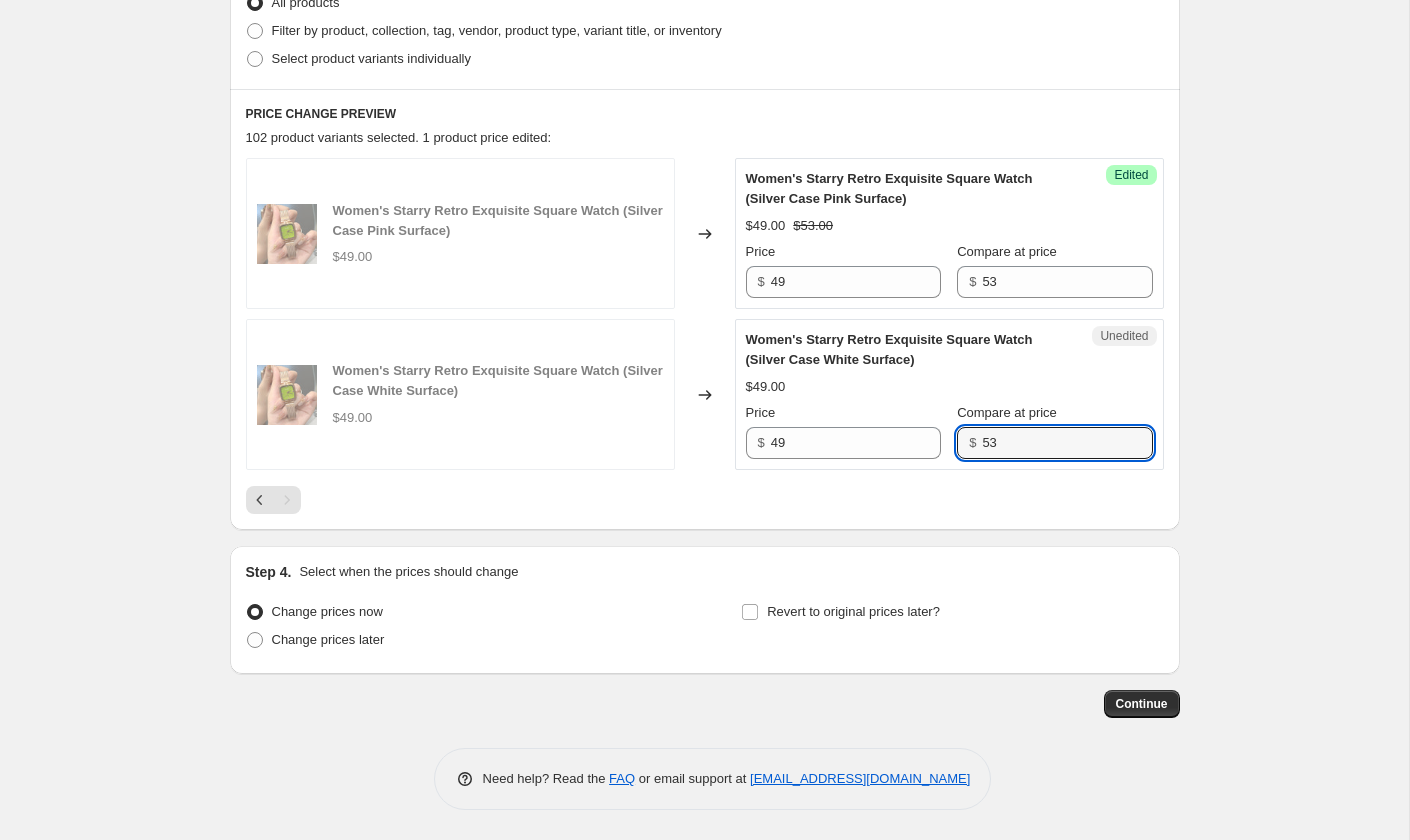 scroll, scrollTop: 743, scrollLeft: 0, axis: vertical 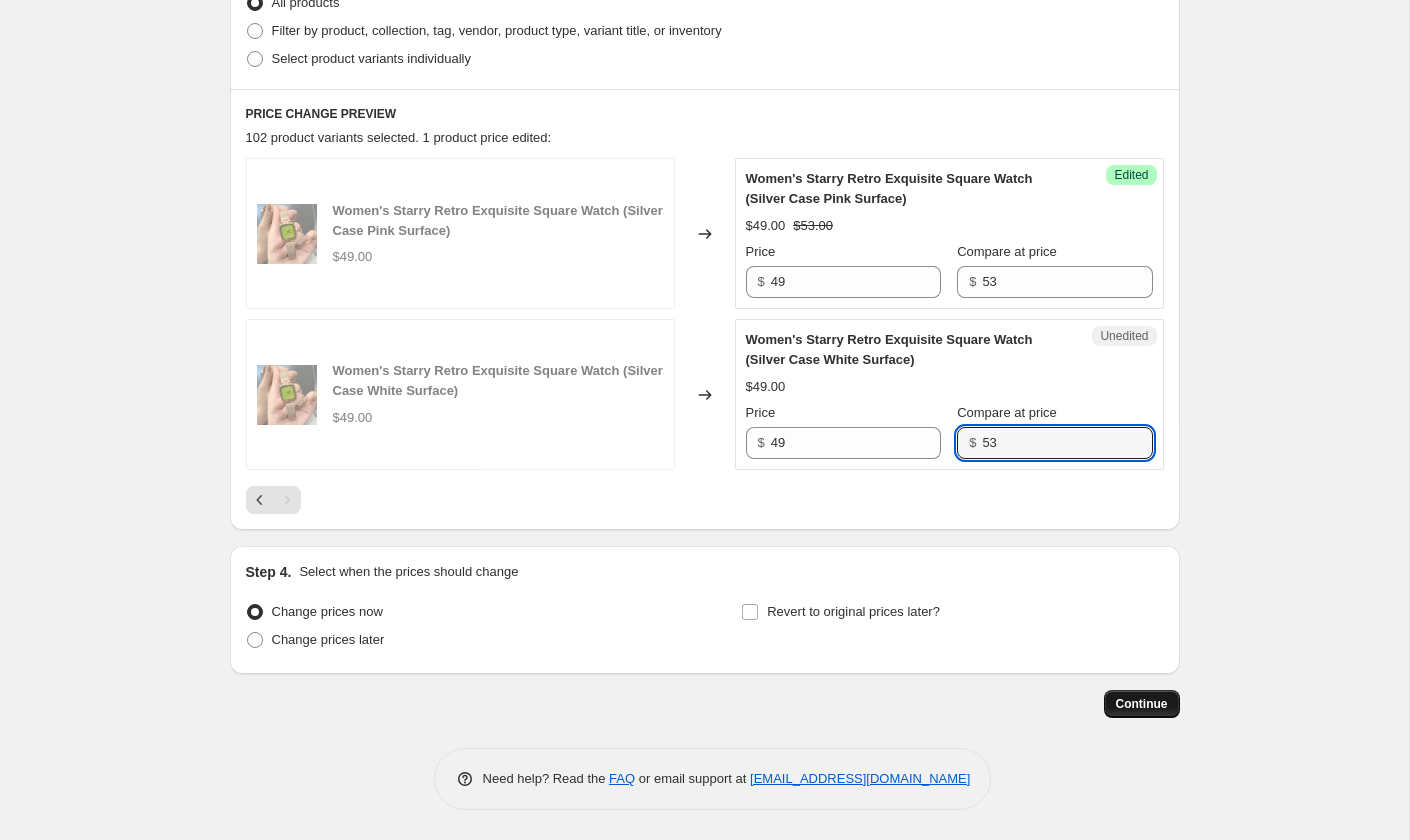 type on "53" 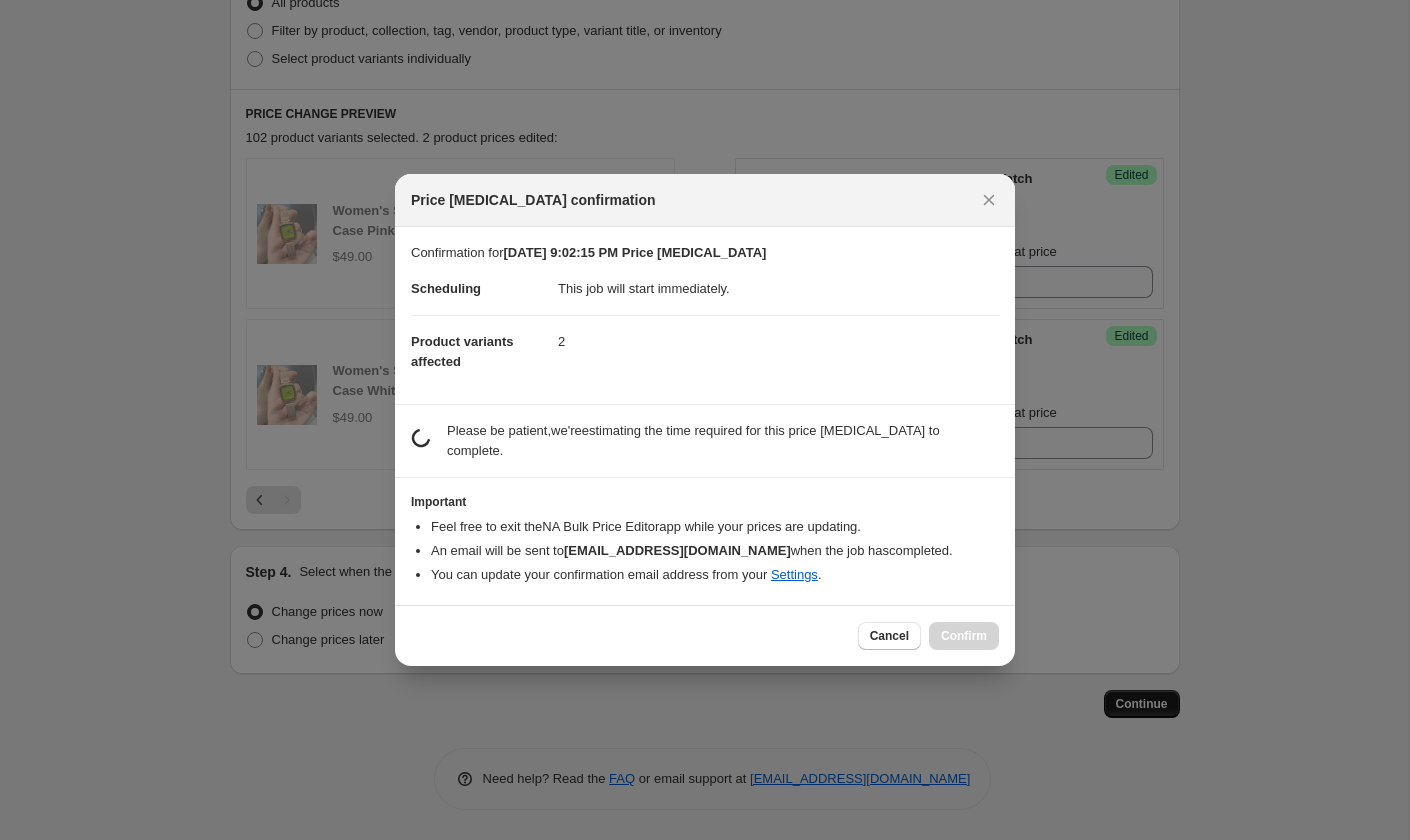 scroll, scrollTop: 0, scrollLeft: 0, axis: both 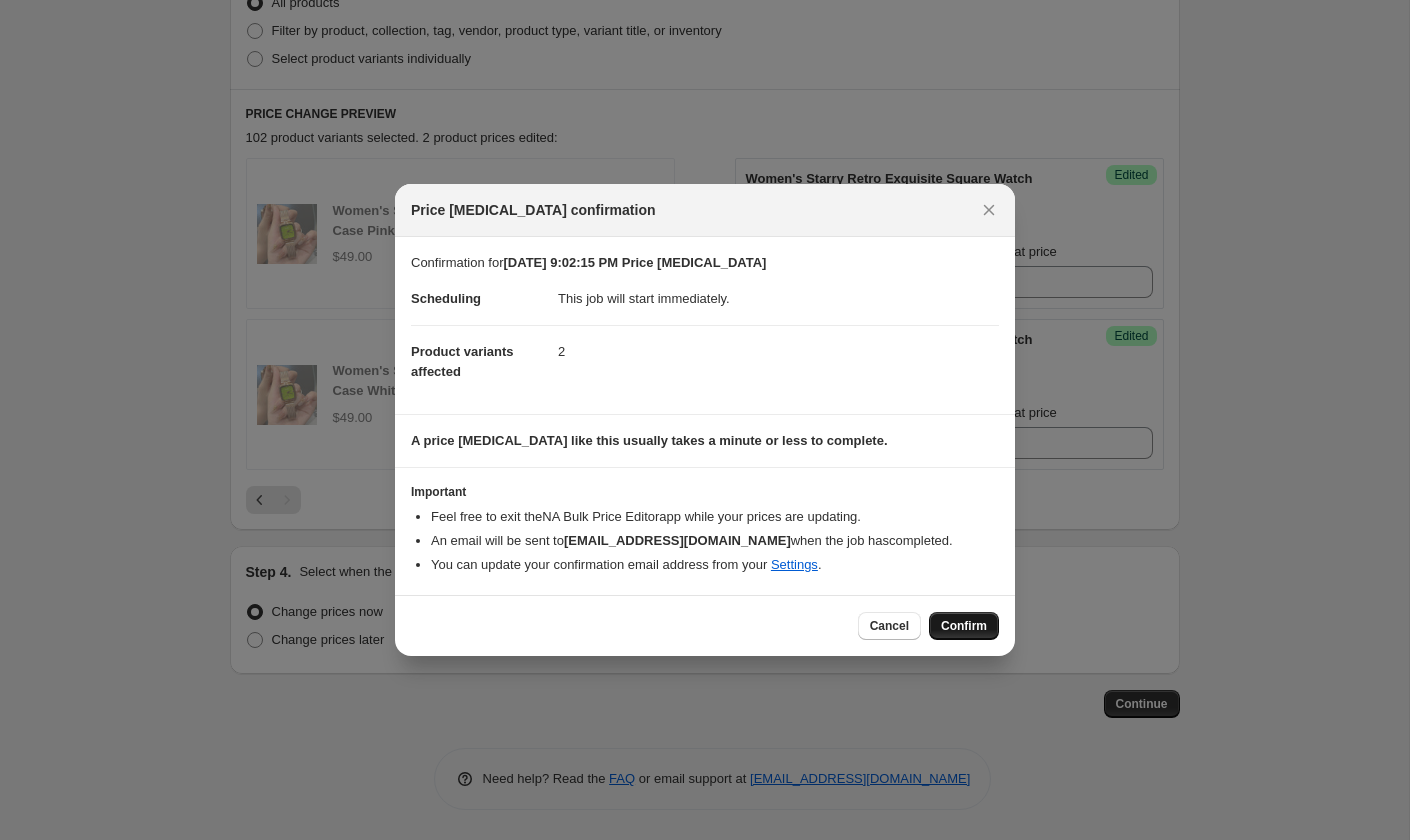 click on "Confirm" at bounding box center [964, 626] 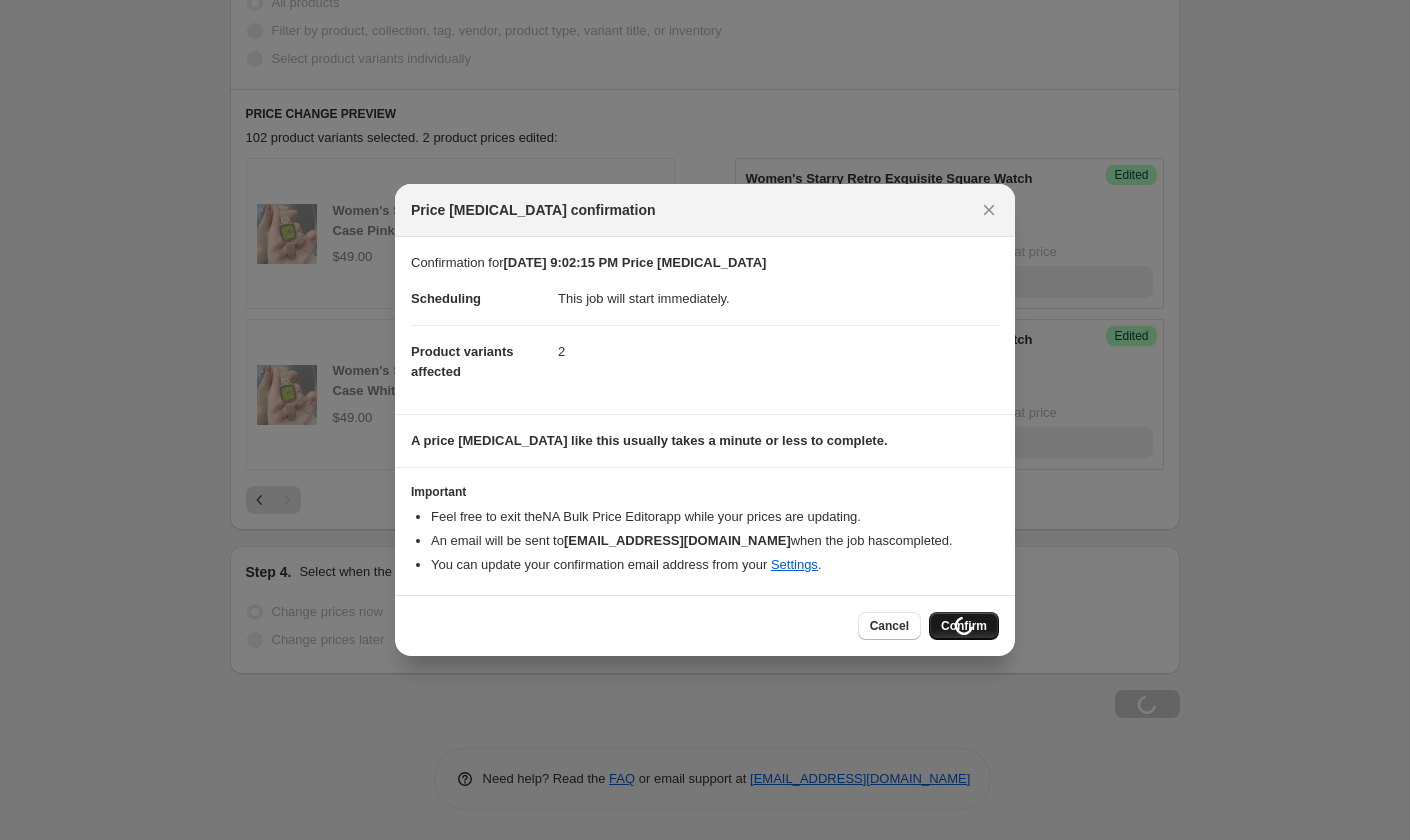 scroll, scrollTop: 828, scrollLeft: 0, axis: vertical 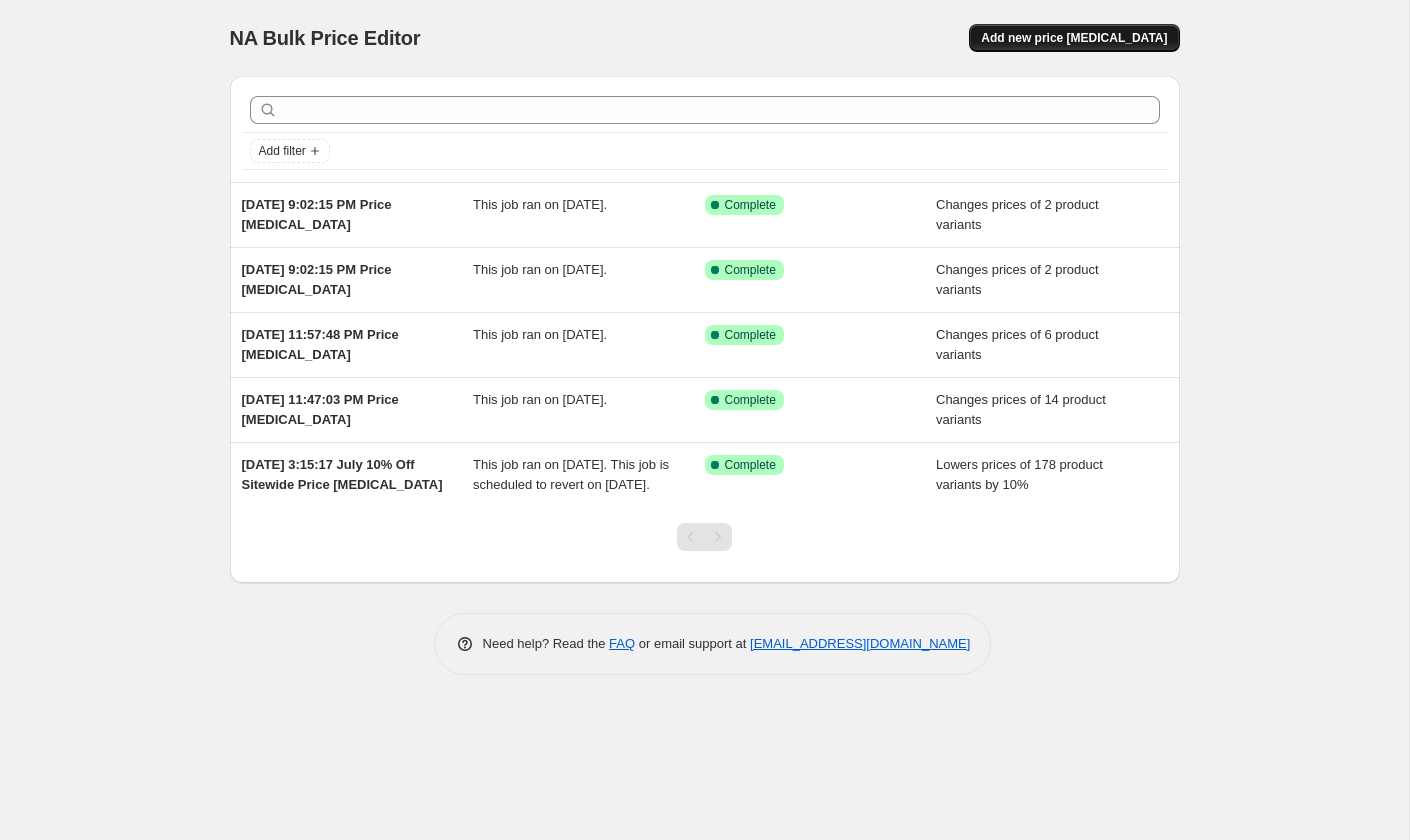 click on "Add new price change job" at bounding box center (1074, 38) 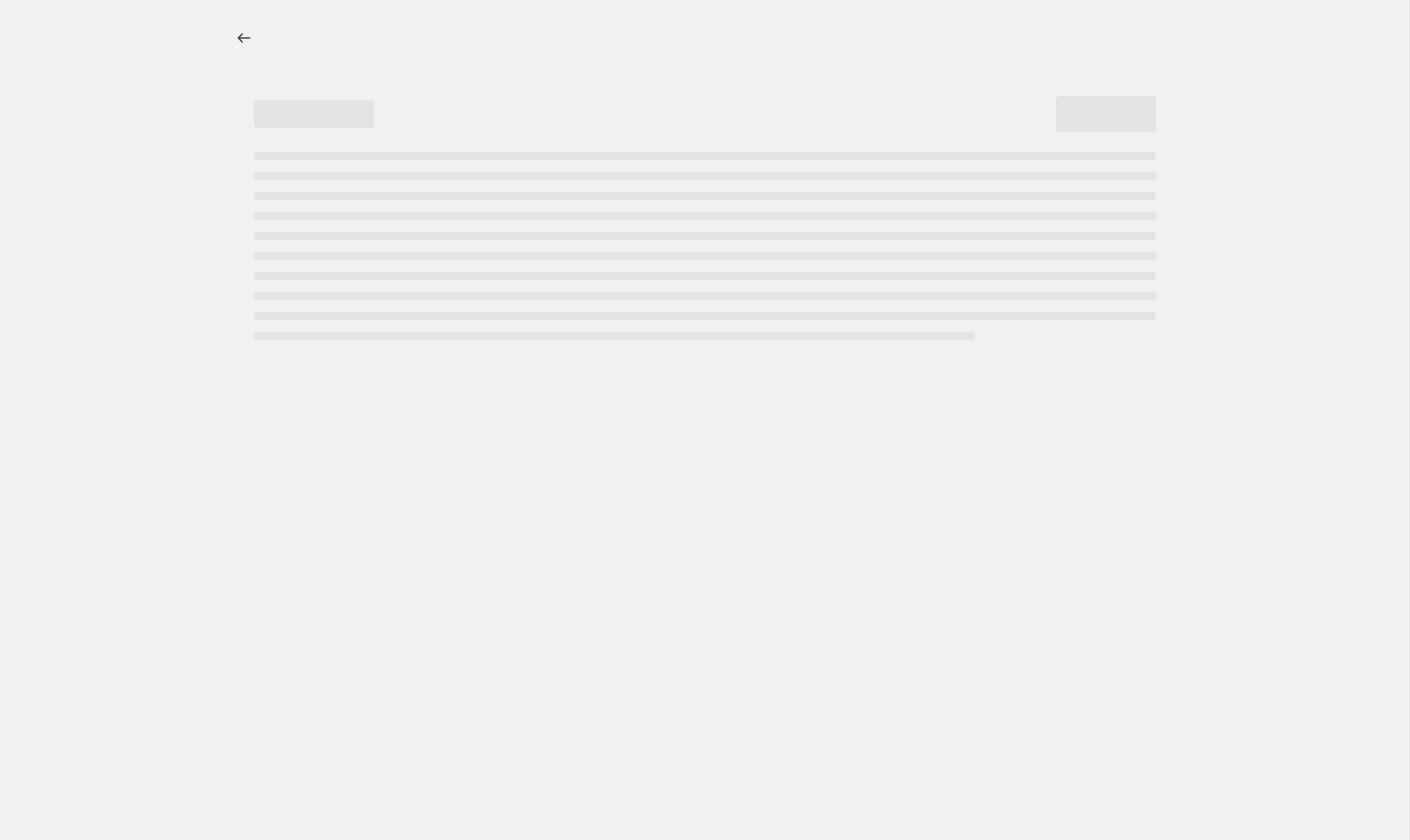select on "percentage" 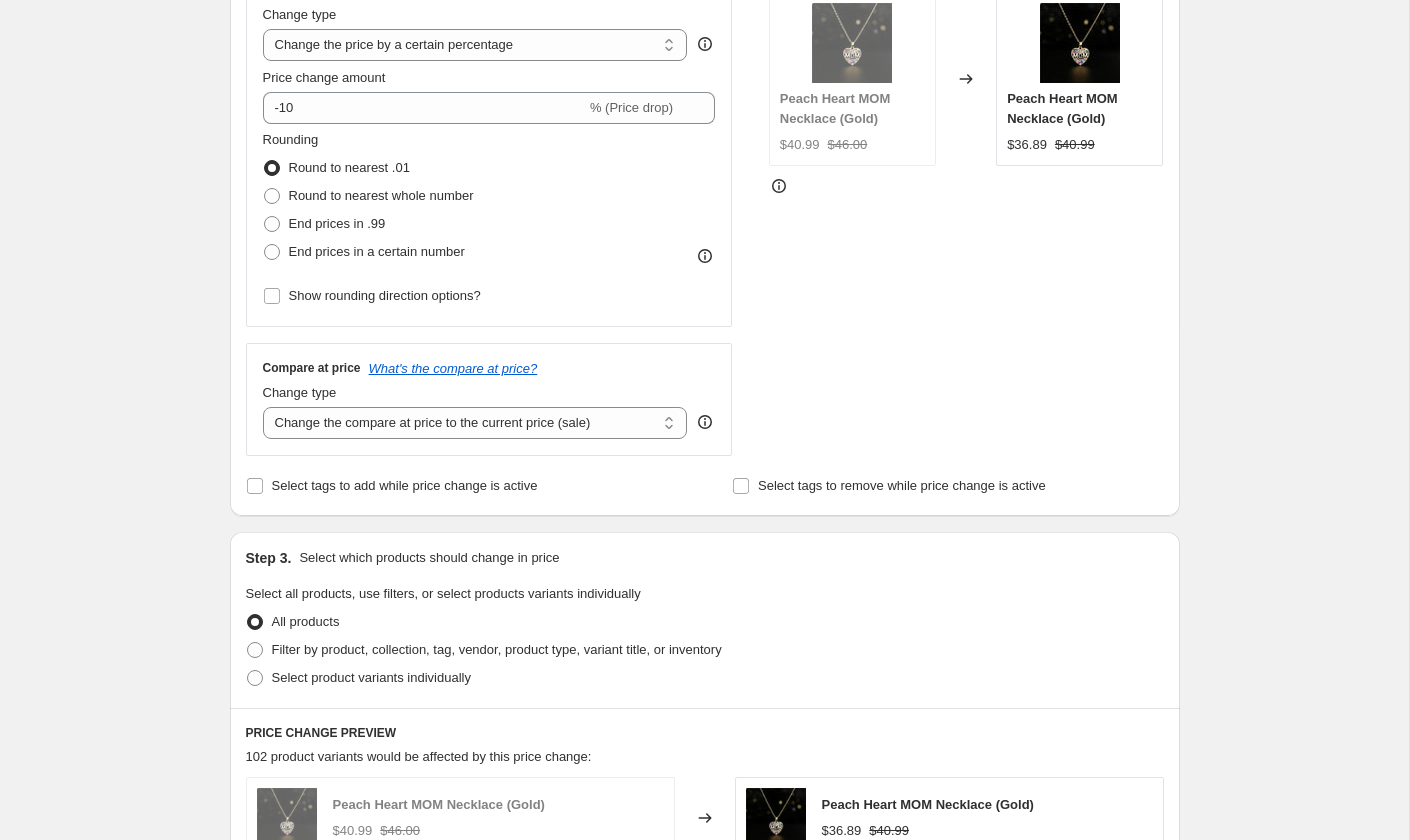 scroll, scrollTop: 490, scrollLeft: 0, axis: vertical 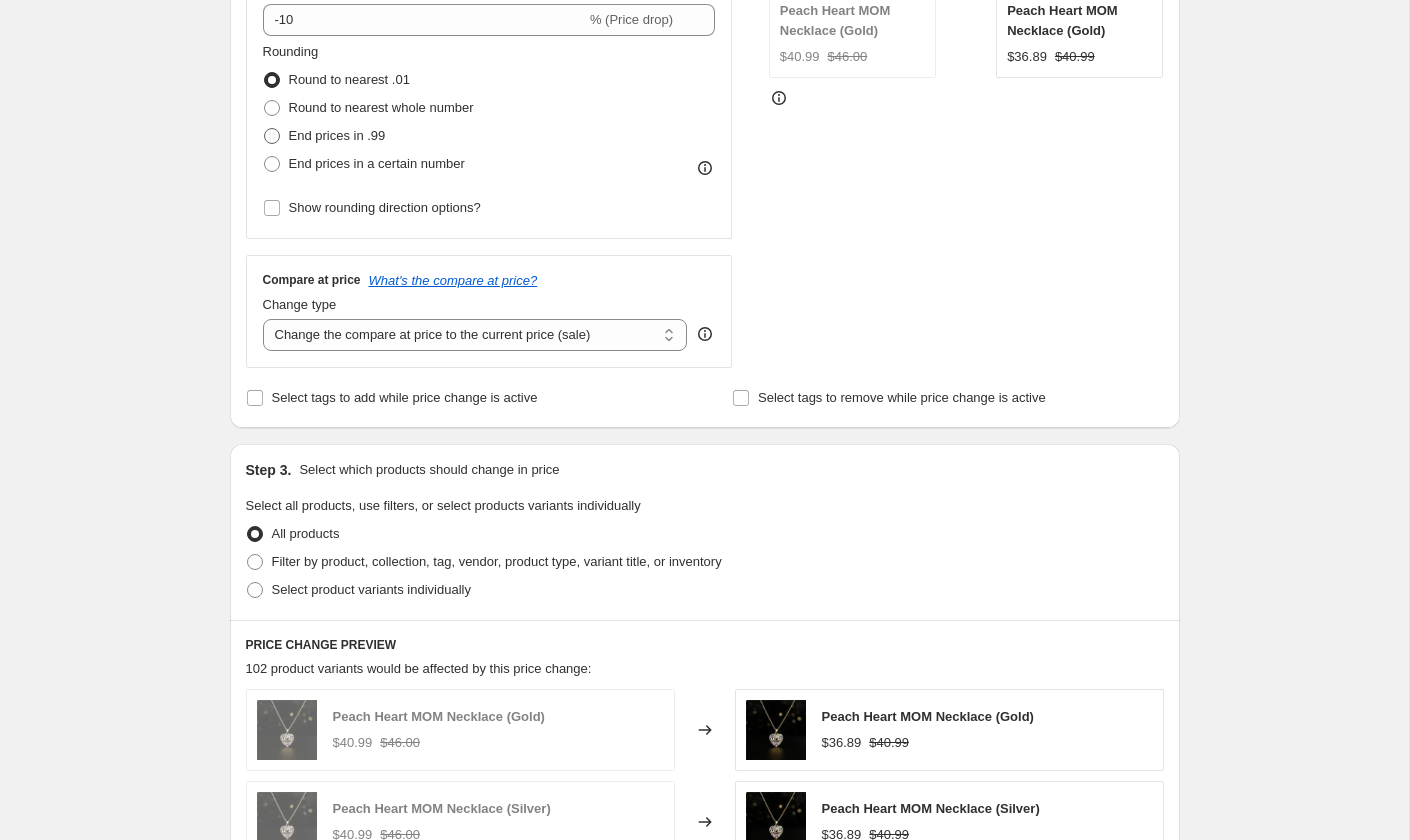 click at bounding box center (272, 136) 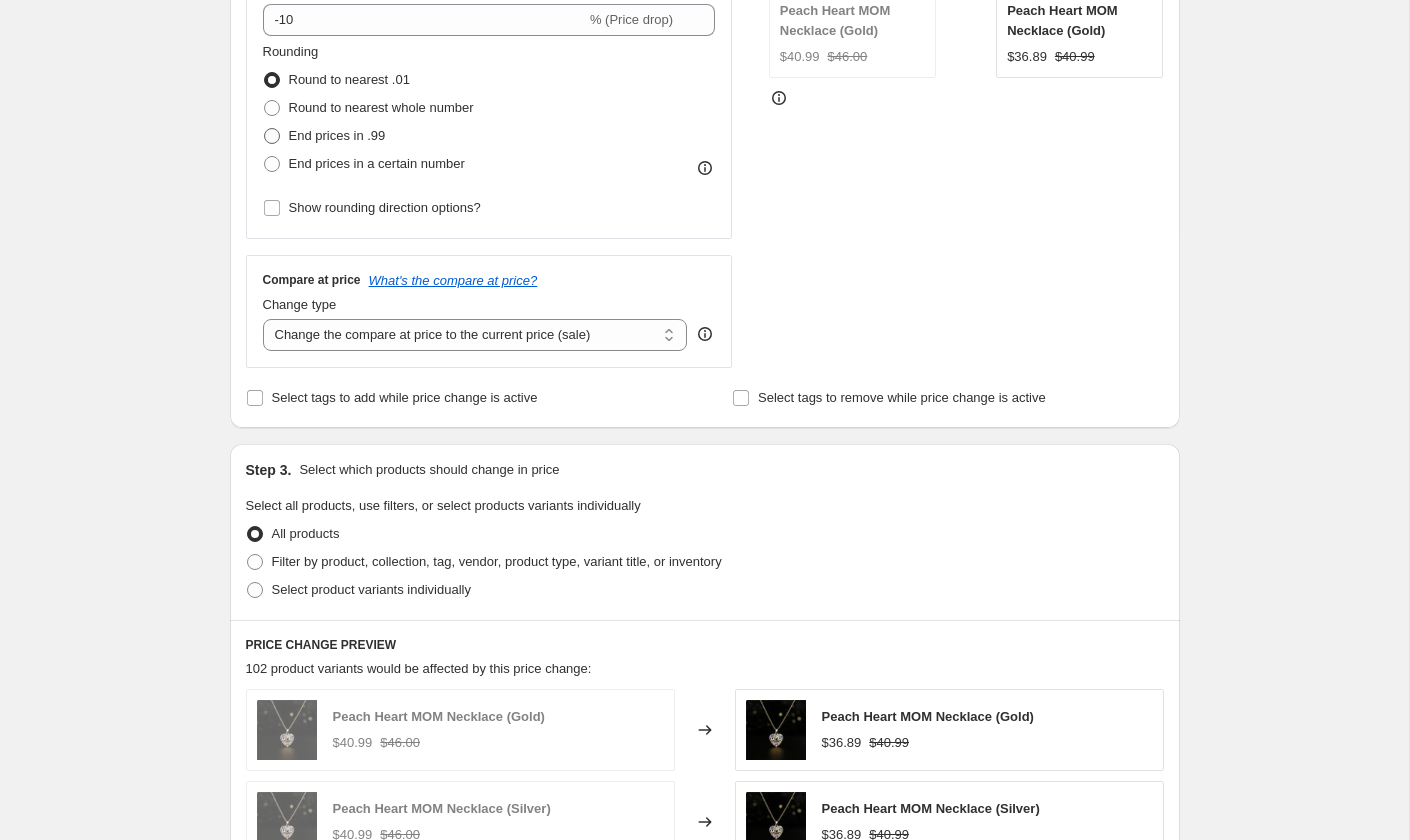 radio on "true" 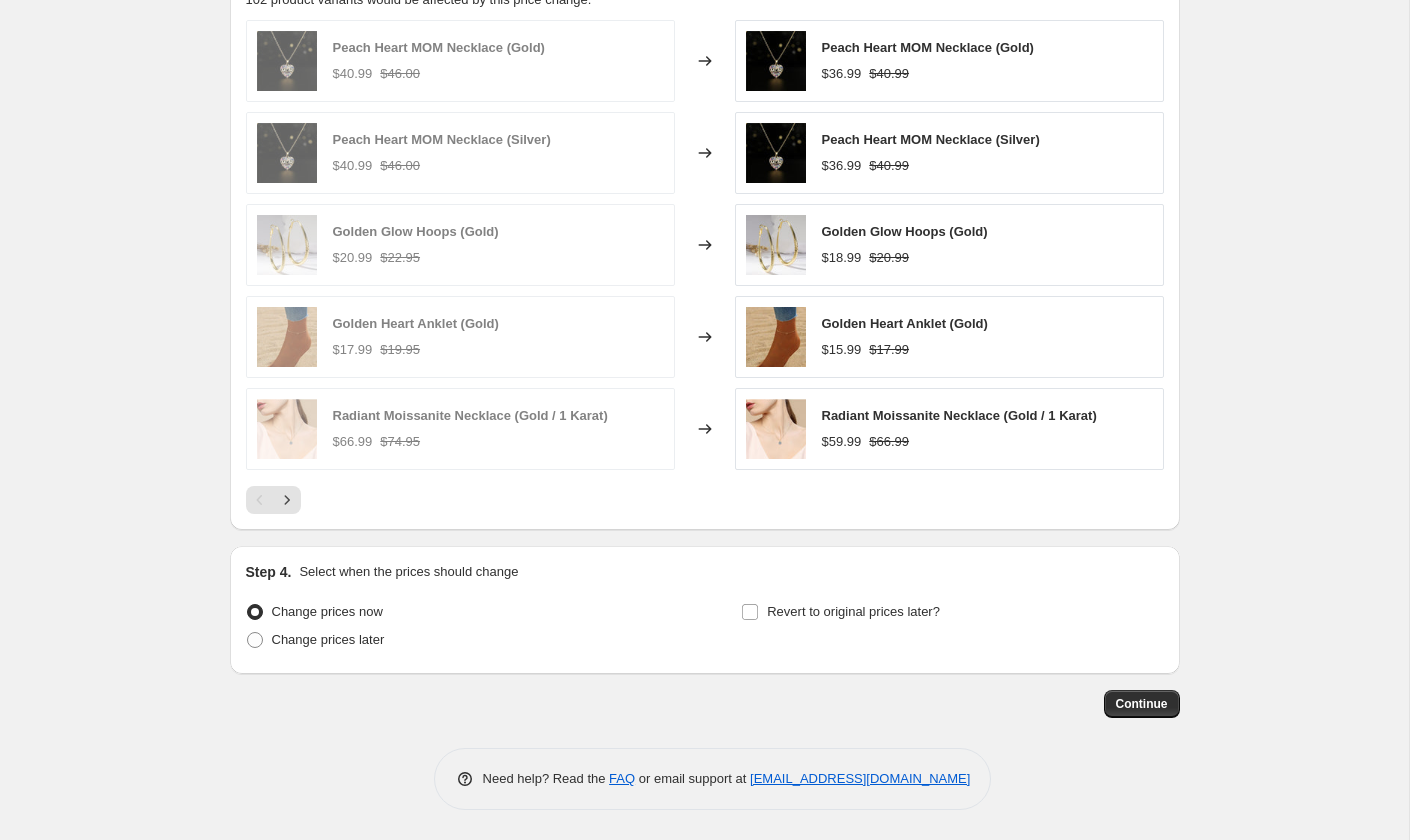 scroll, scrollTop: 1444, scrollLeft: 0, axis: vertical 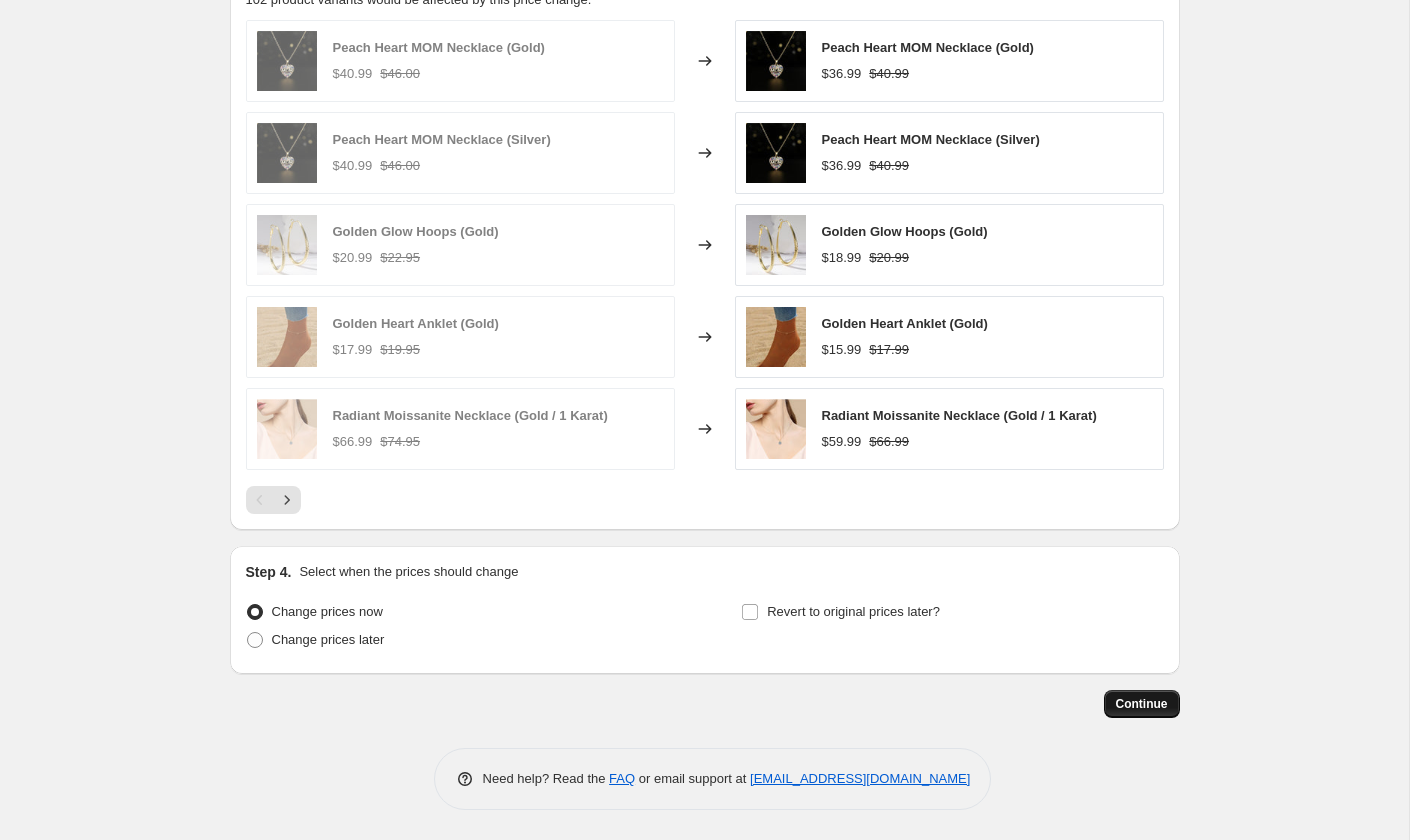 click on "Continue" at bounding box center (1142, 704) 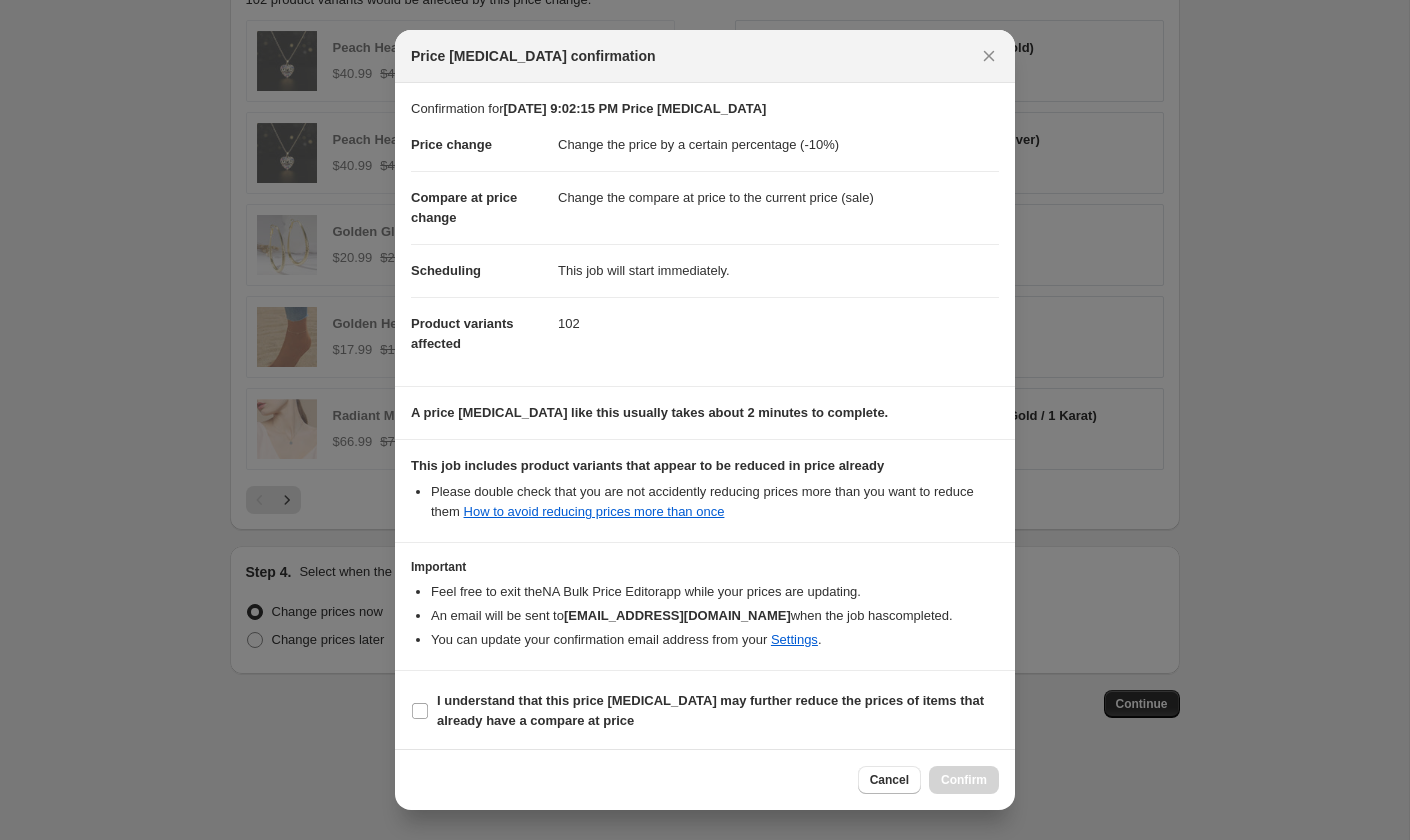 click on "Confirmation for  Jul 11, 2025, 9:02:15 PM Price change job Price change Change the price by a certain percentage (-10%) Compare at price change Change the compare at price to the current price (sale) Scheduling This job will start immediately. Product variants affected 102" at bounding box center [705, 234] 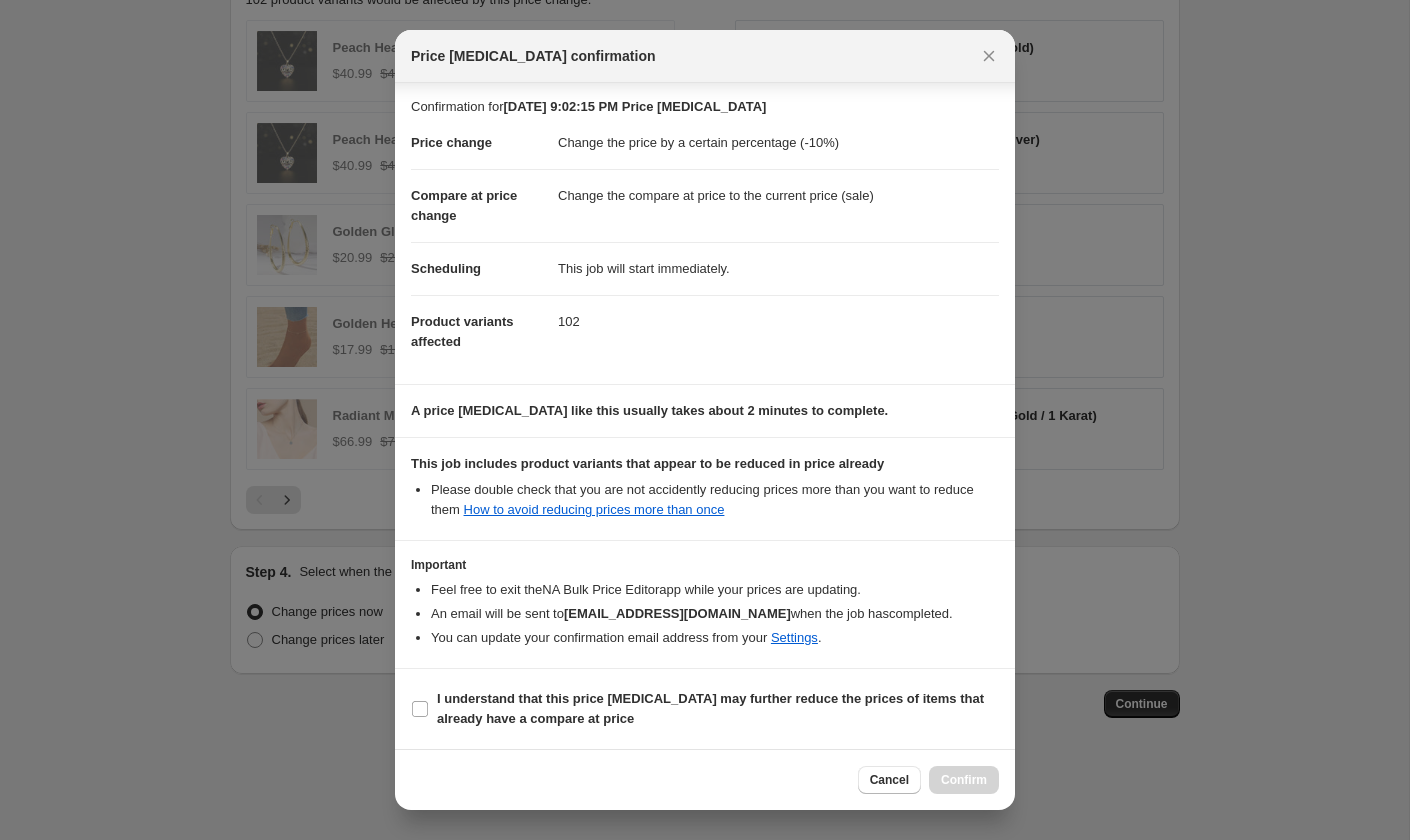 scroll, scrollTop: 210, scrollLeft: 0, axis: vertical 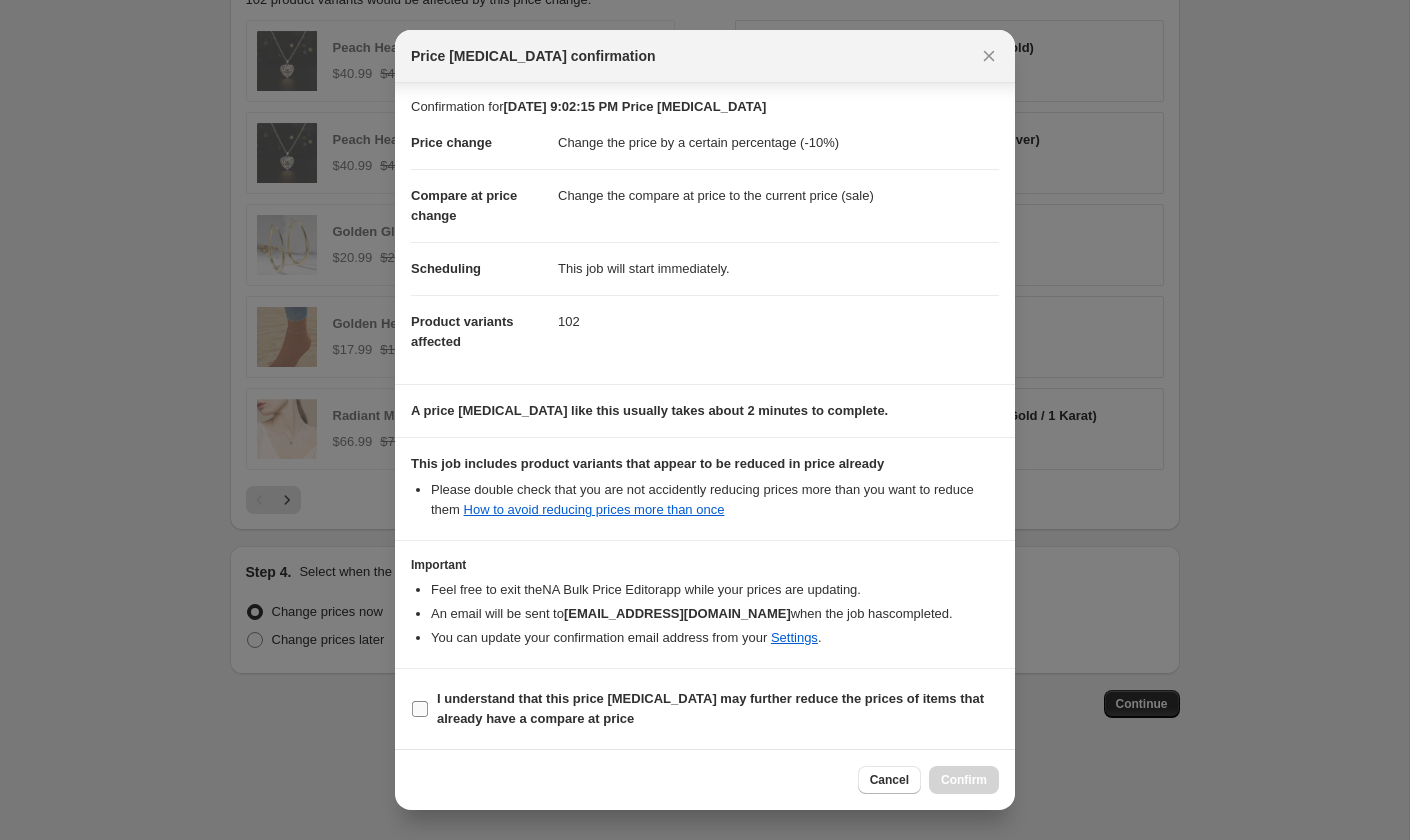 click on "I understand that this price change job may further reduce the prices of items that already have a compare at price" at bounding box center (420, 709) 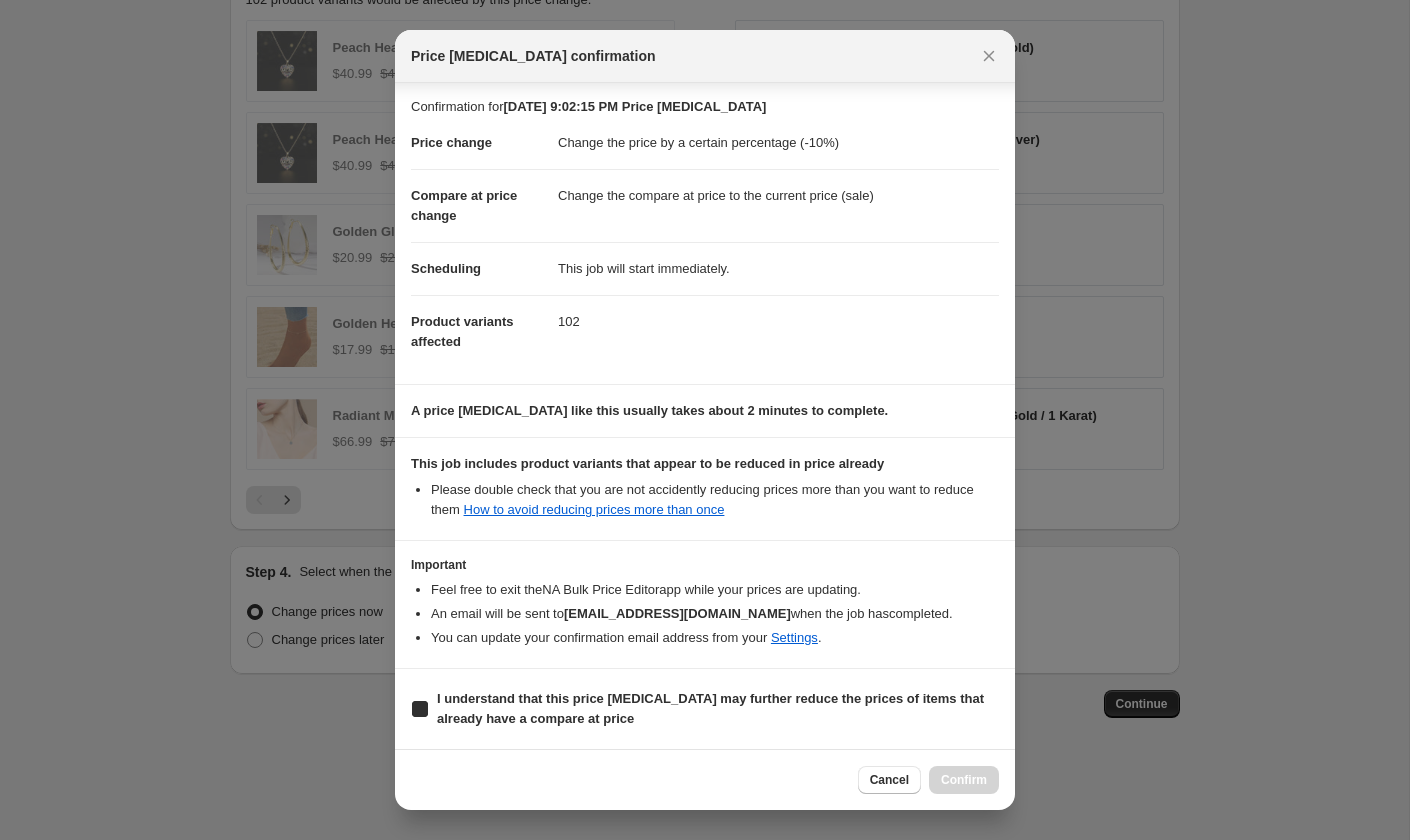 checkbox on "true" 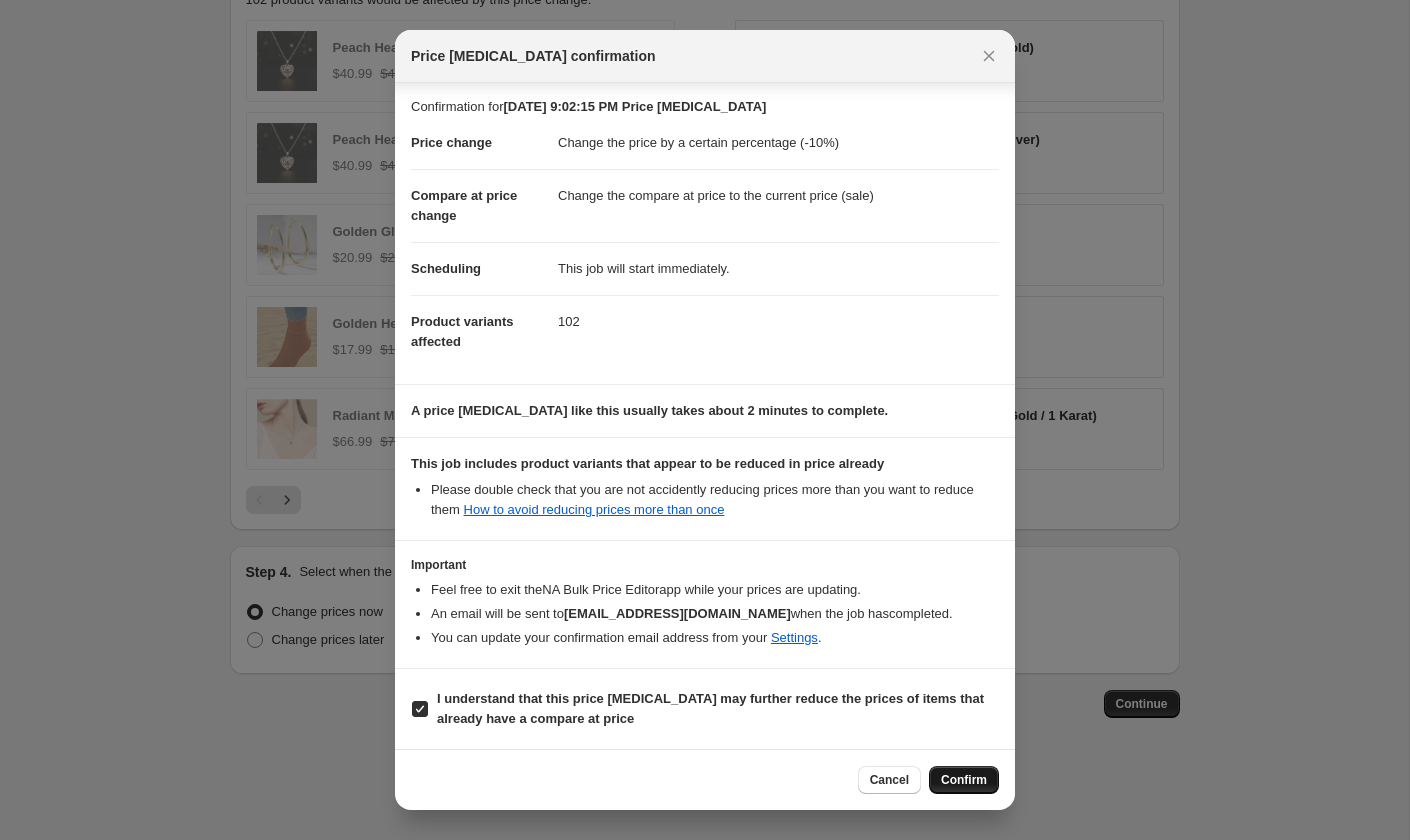 click on "Confirm" at bounding box center (964, 780) 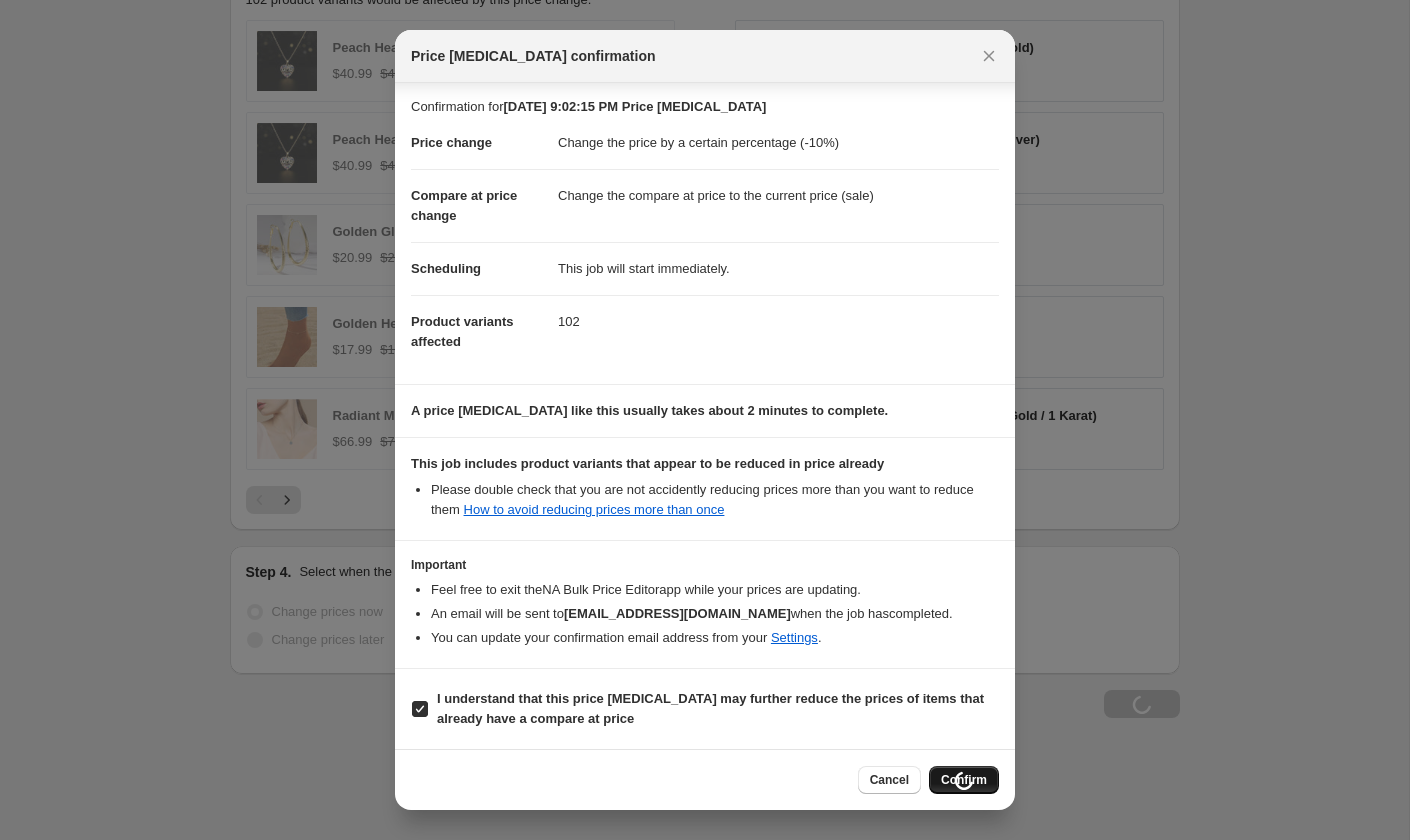 scroll, scrollTop: 1529, scrollLeft: 0, axis: vertical 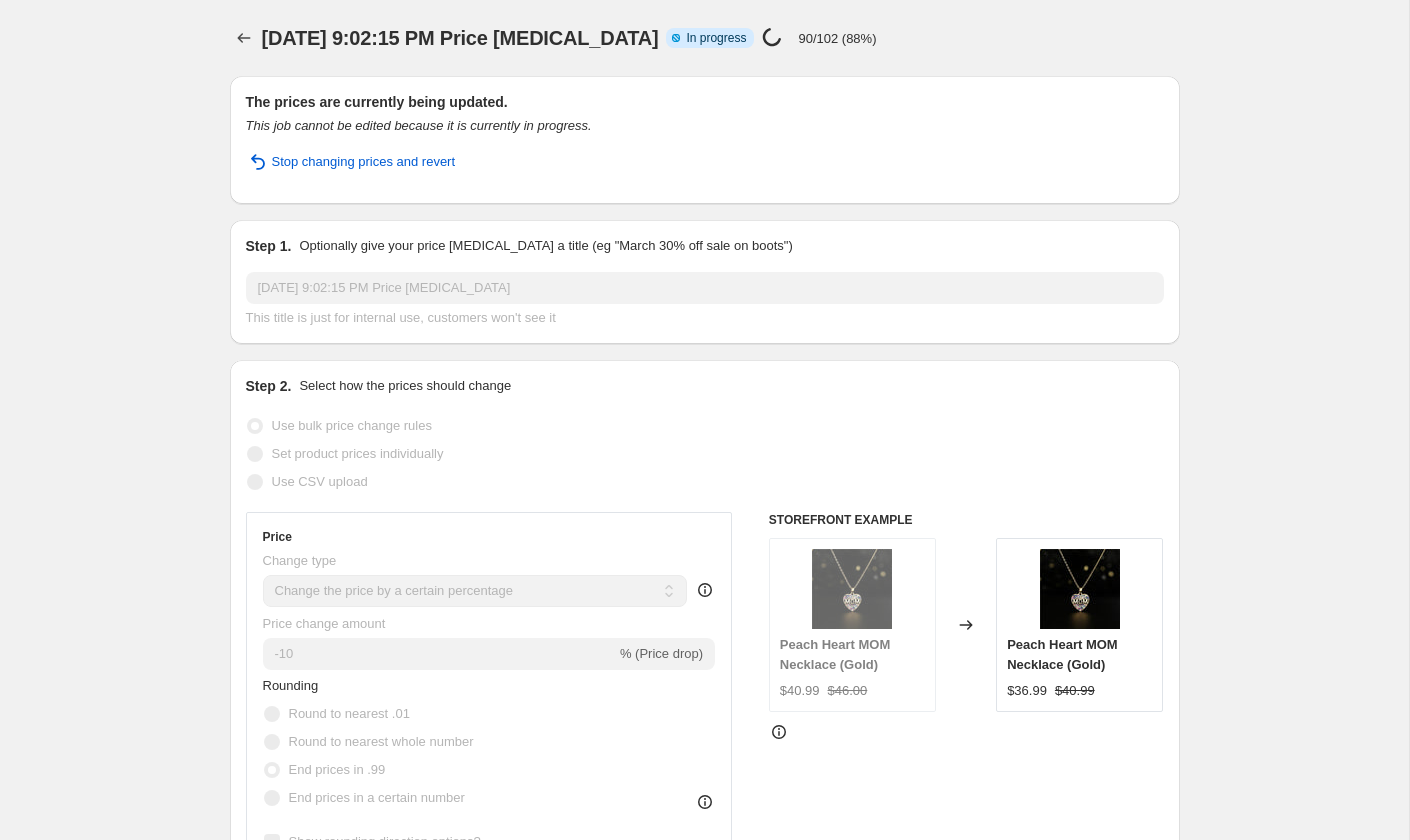 select on "percentage" 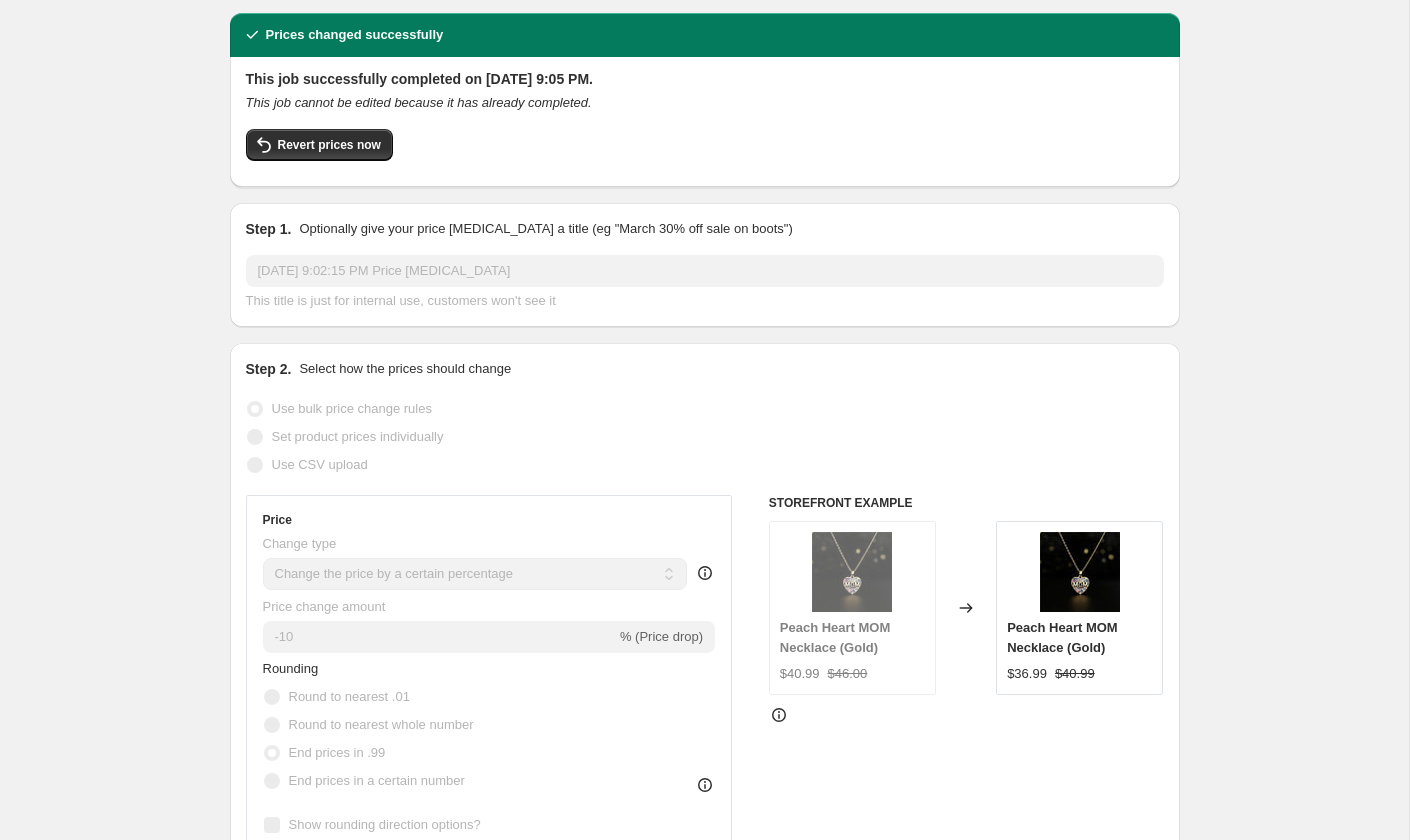 scroll, scrollTop: 0, scrollLeft: 0, axis: both 